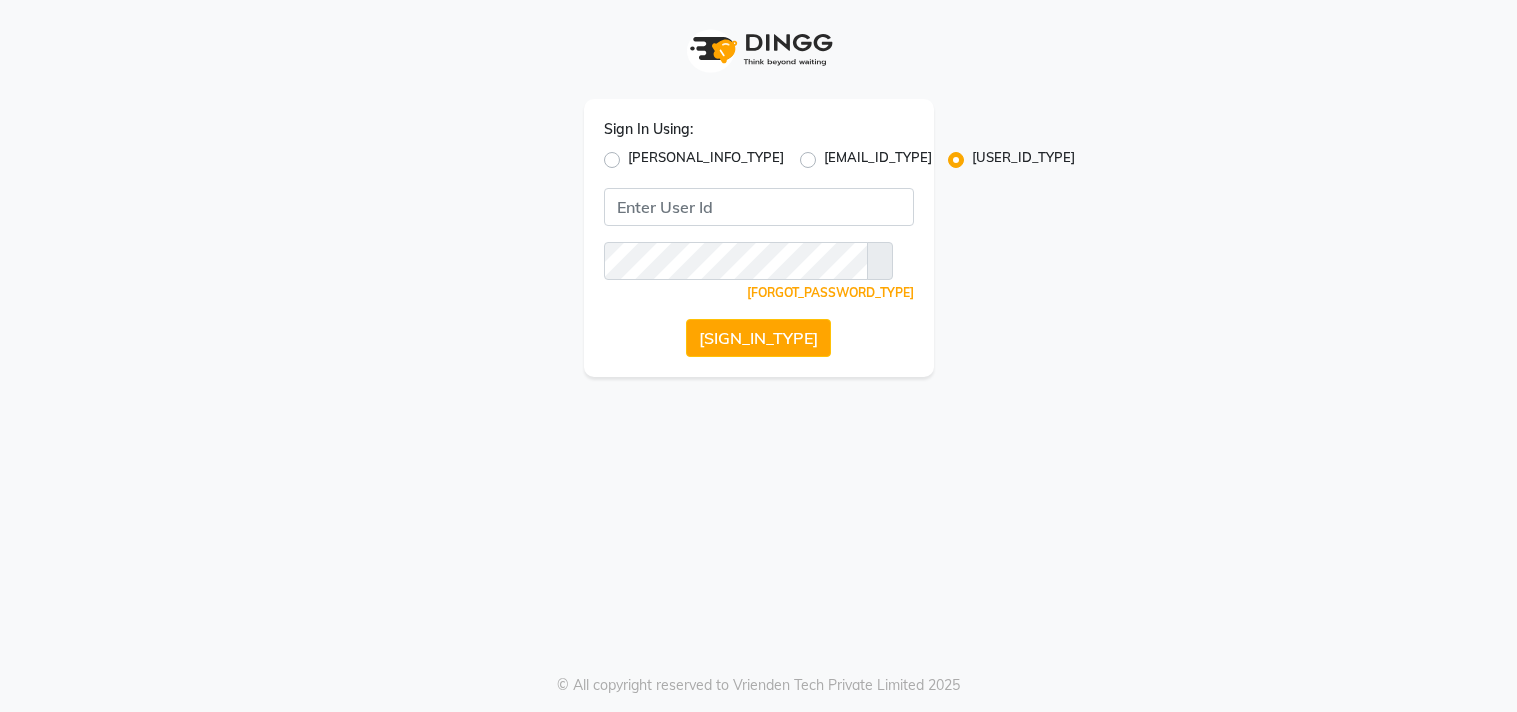 scroll, scrollTop: 0, scrollLeft: 0, axis: both 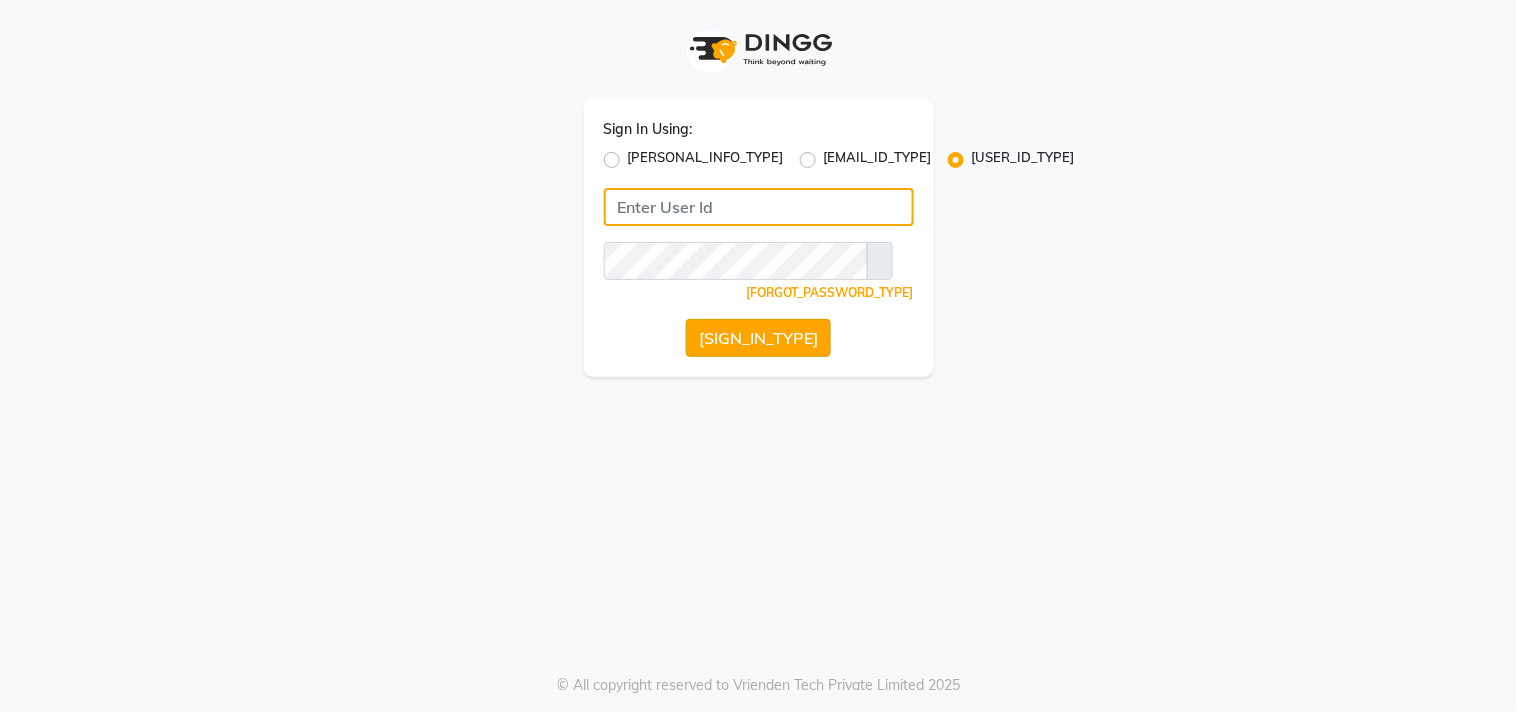 type on "atlantissalon" 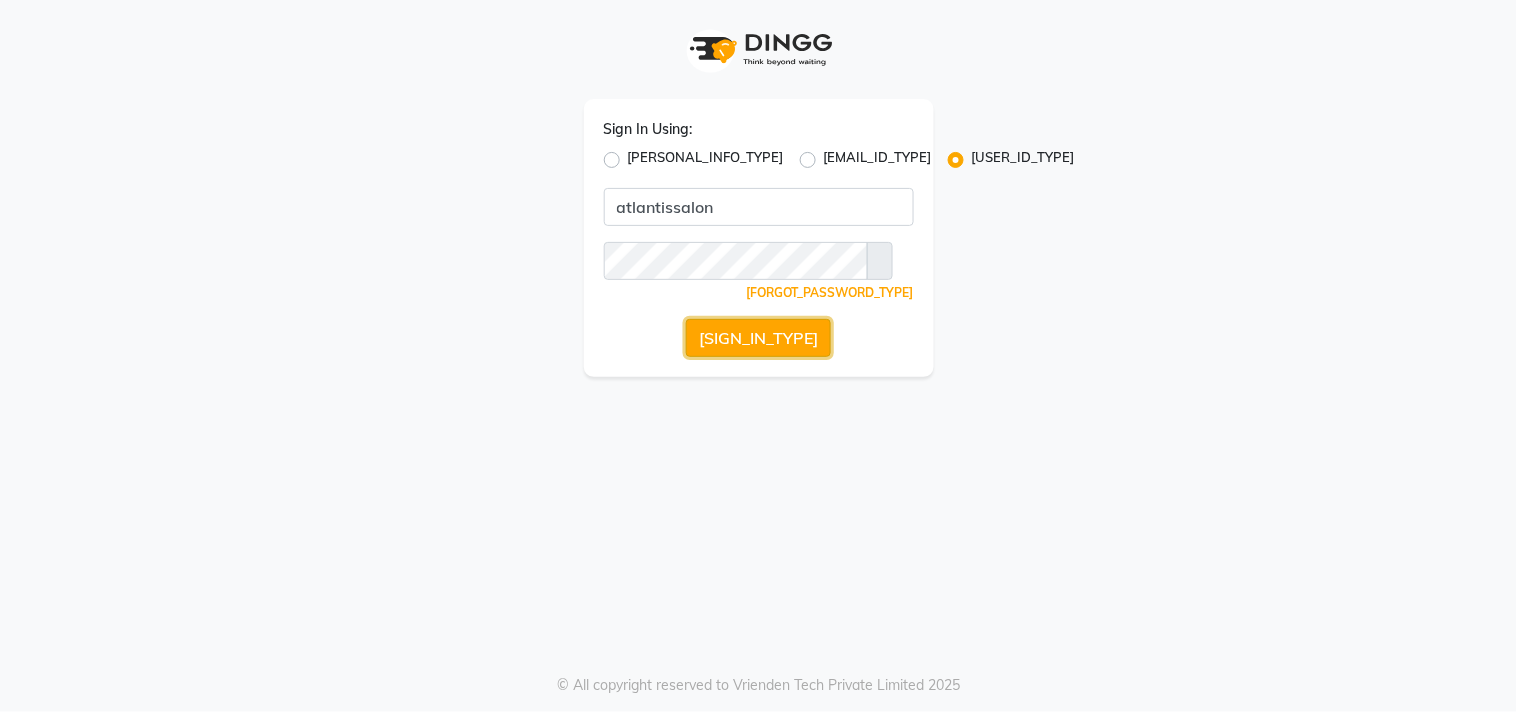click on "[SIGN_IN_TYPE]" at bounding box center [758, 338] 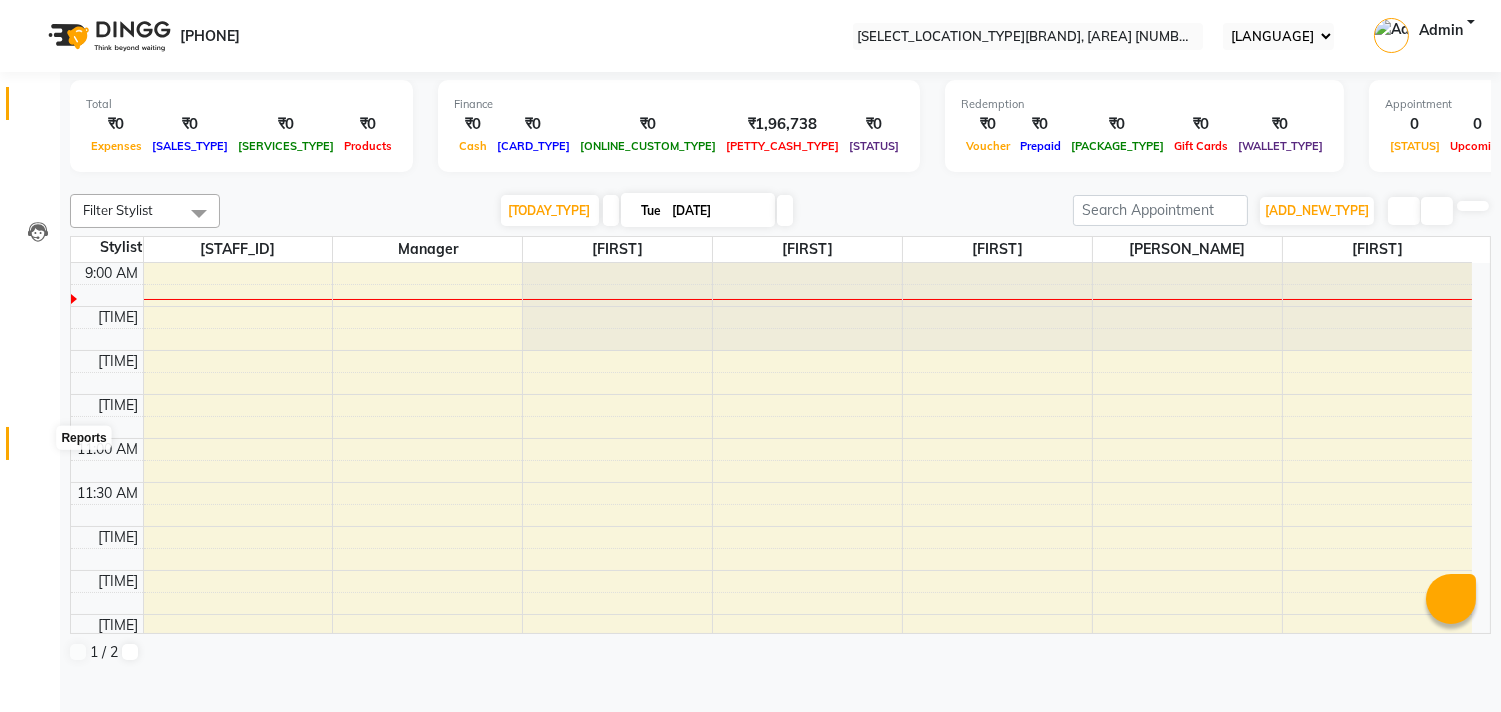 click at bounding box center (37, 448) 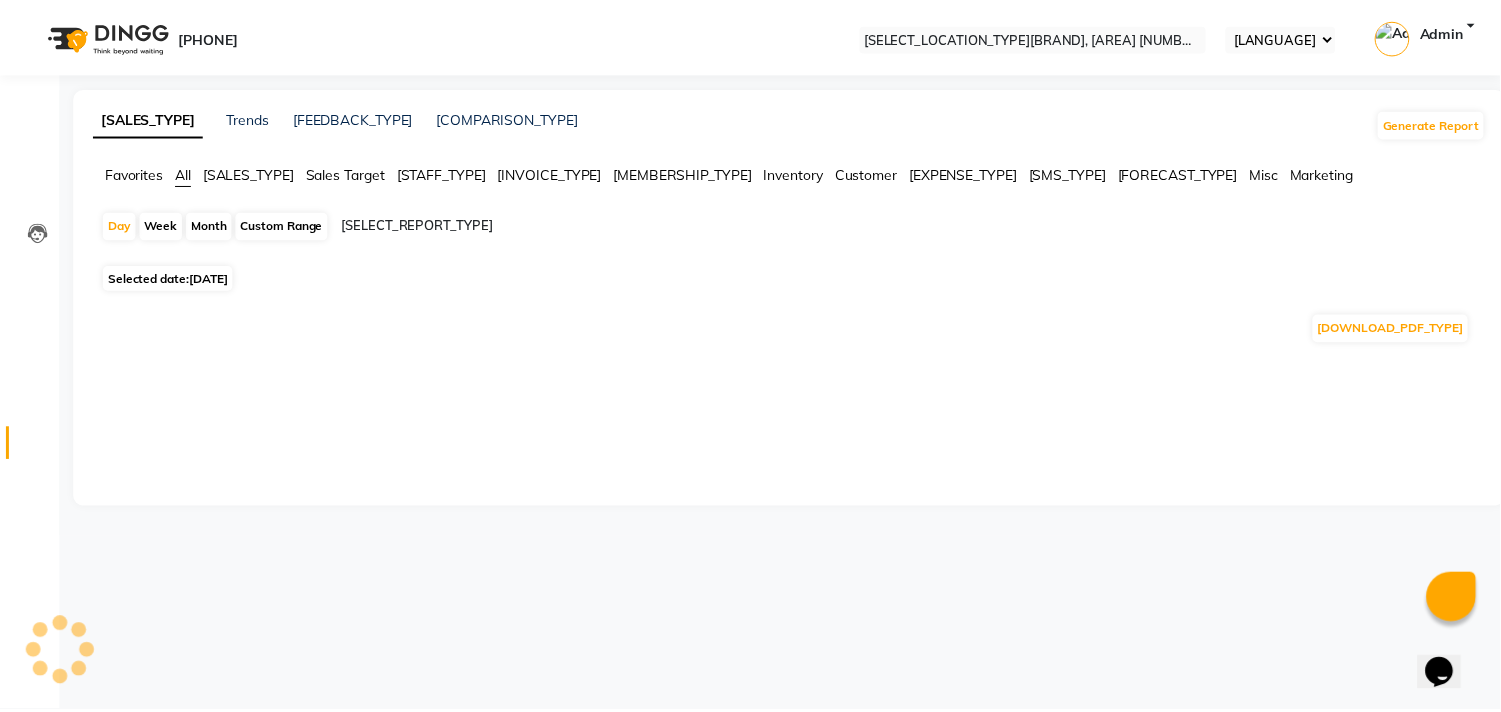scroll, scrollTop: 0, scrollLeft: 0, axis: both 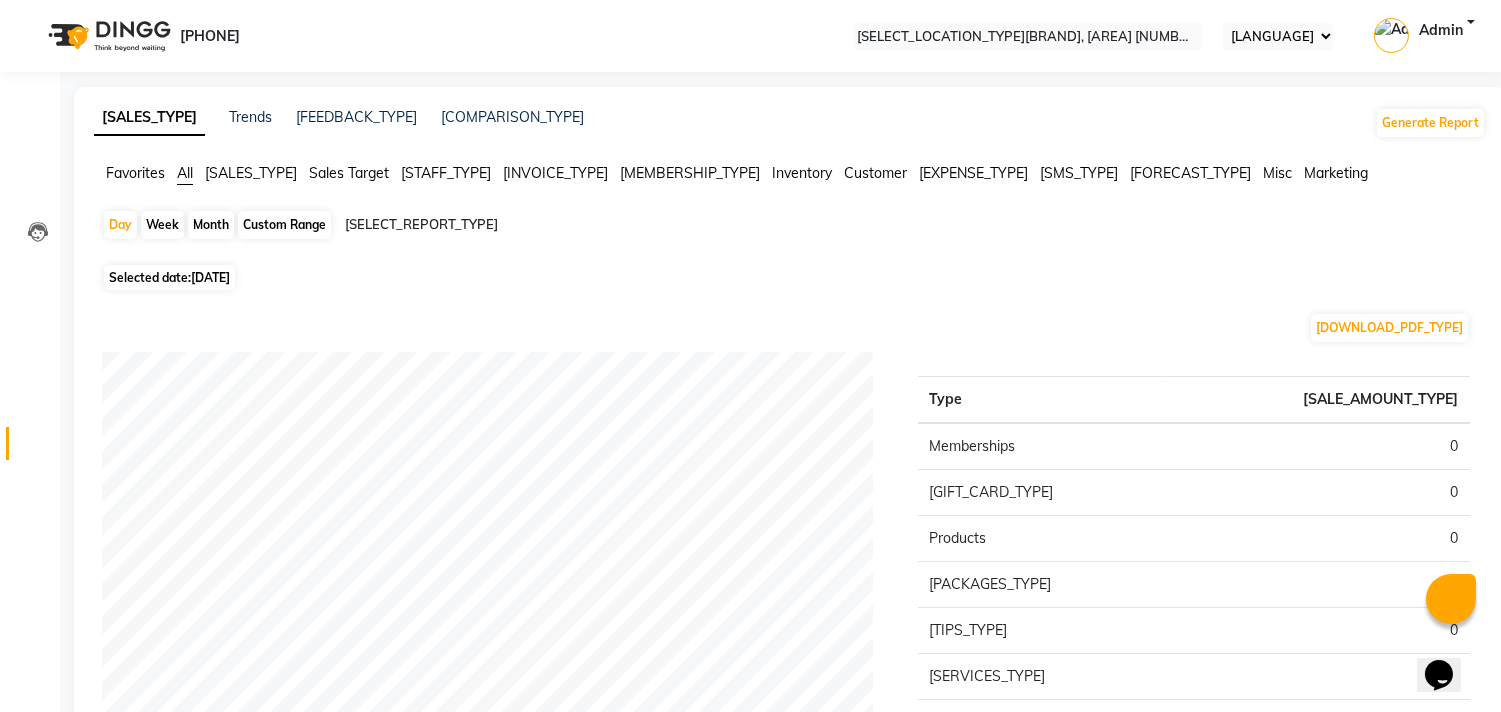 click on "[INVOICE_TYPE]" at bounding box center (135, 173) 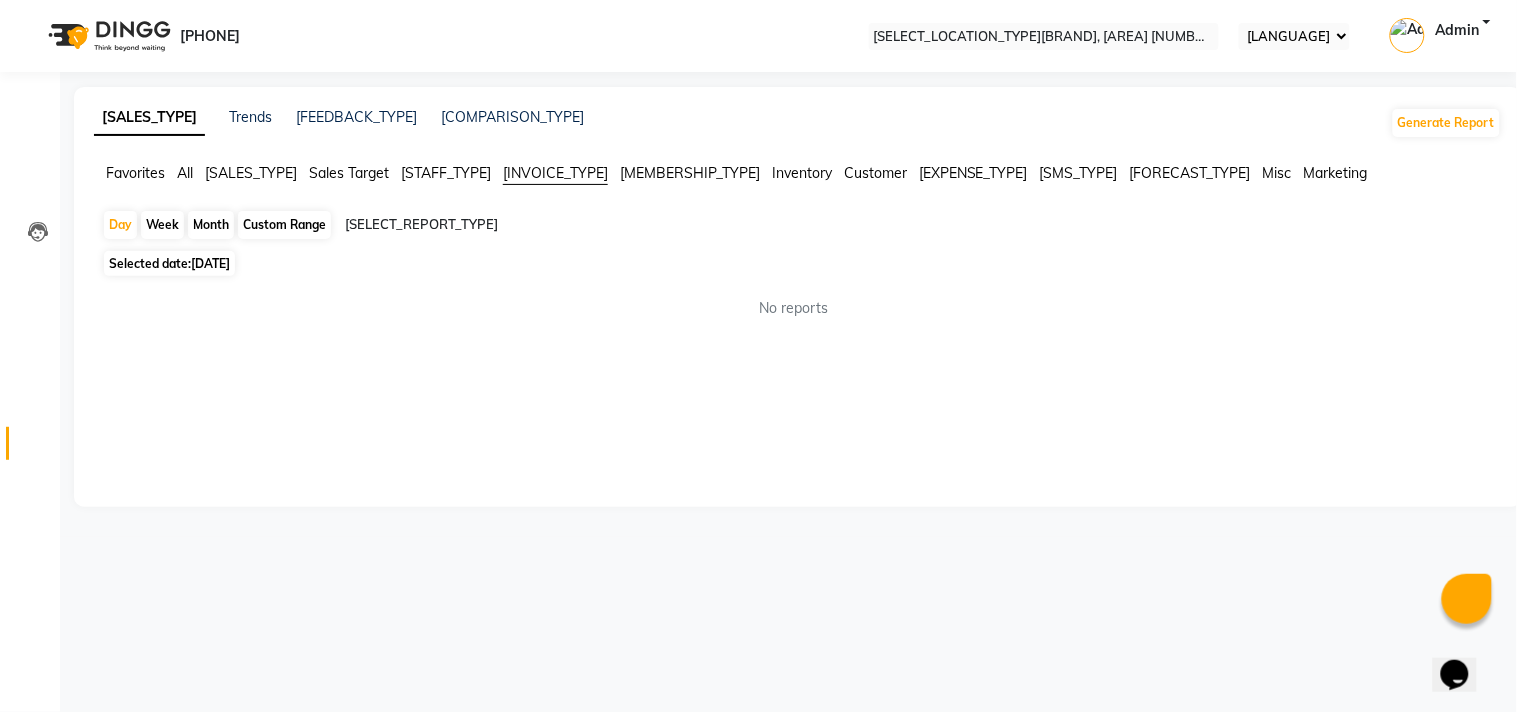 click on "Month" at bounding box center [211, 225] 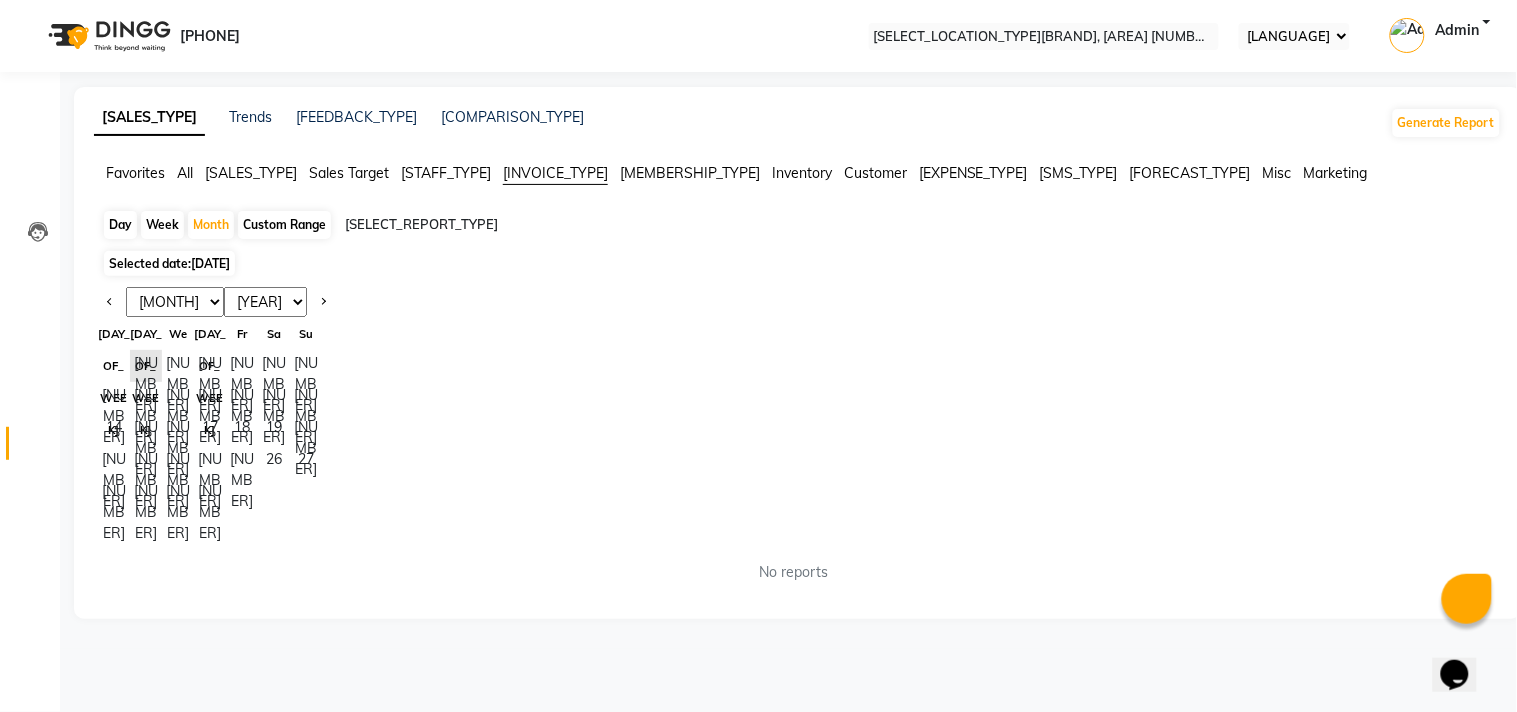 click at bounding box center (110, 302) 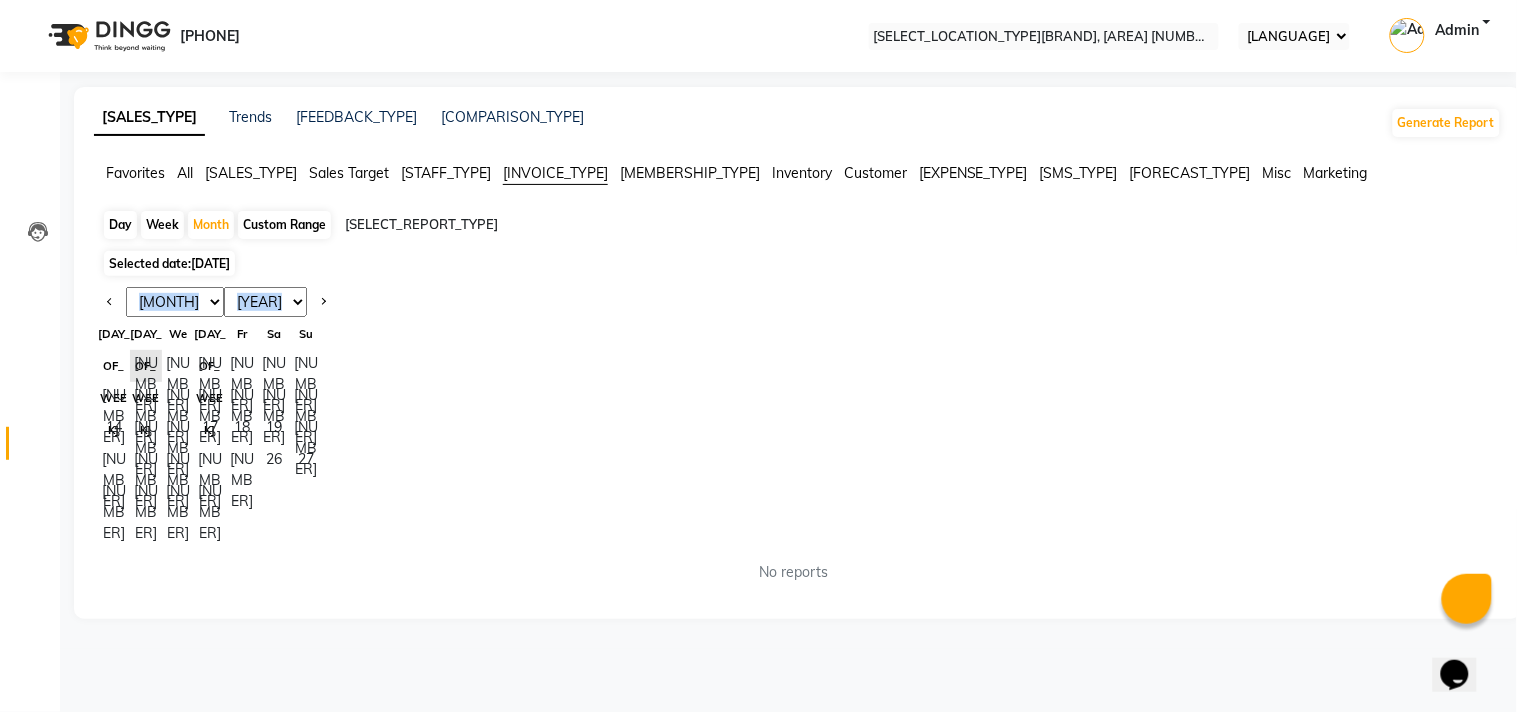 click at bounding box center [110, 302] 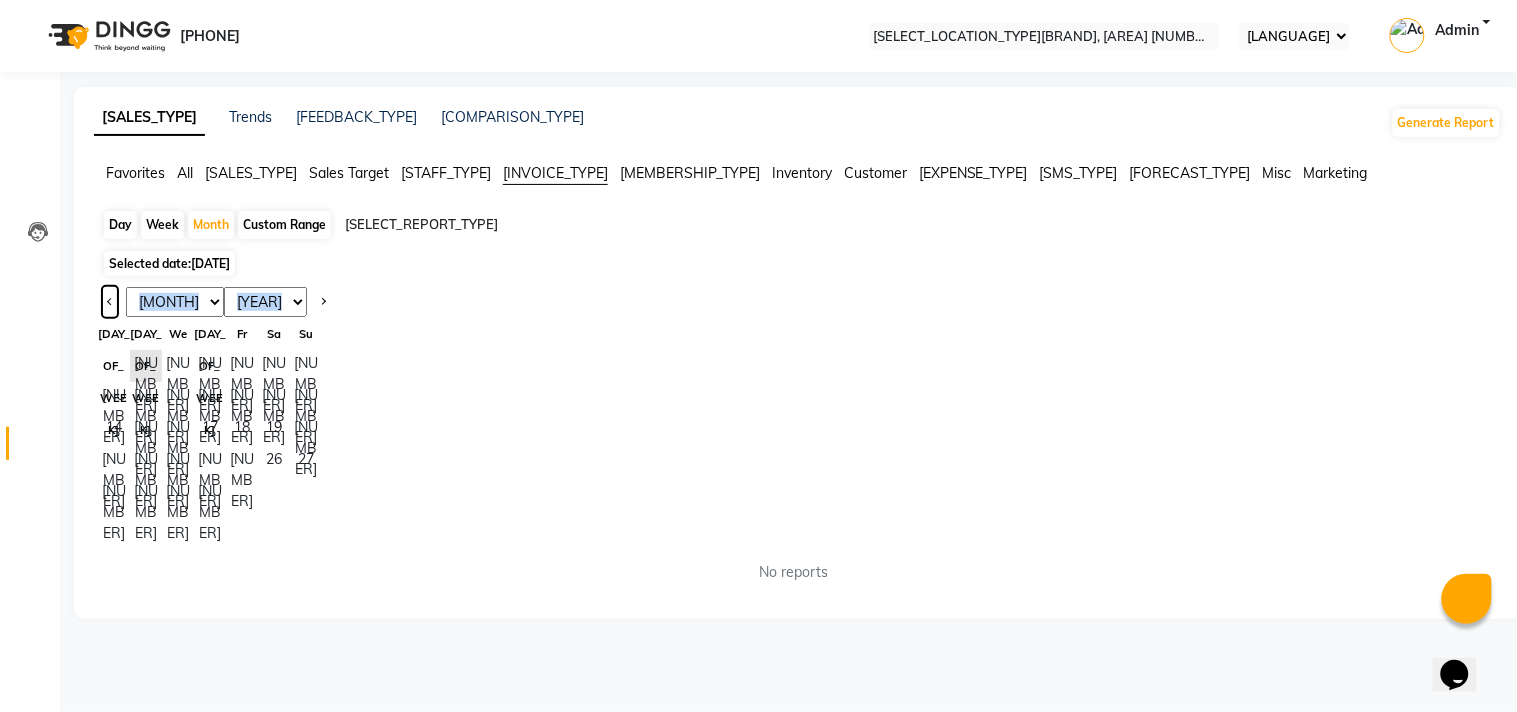 click at bounding box center (110, 302) 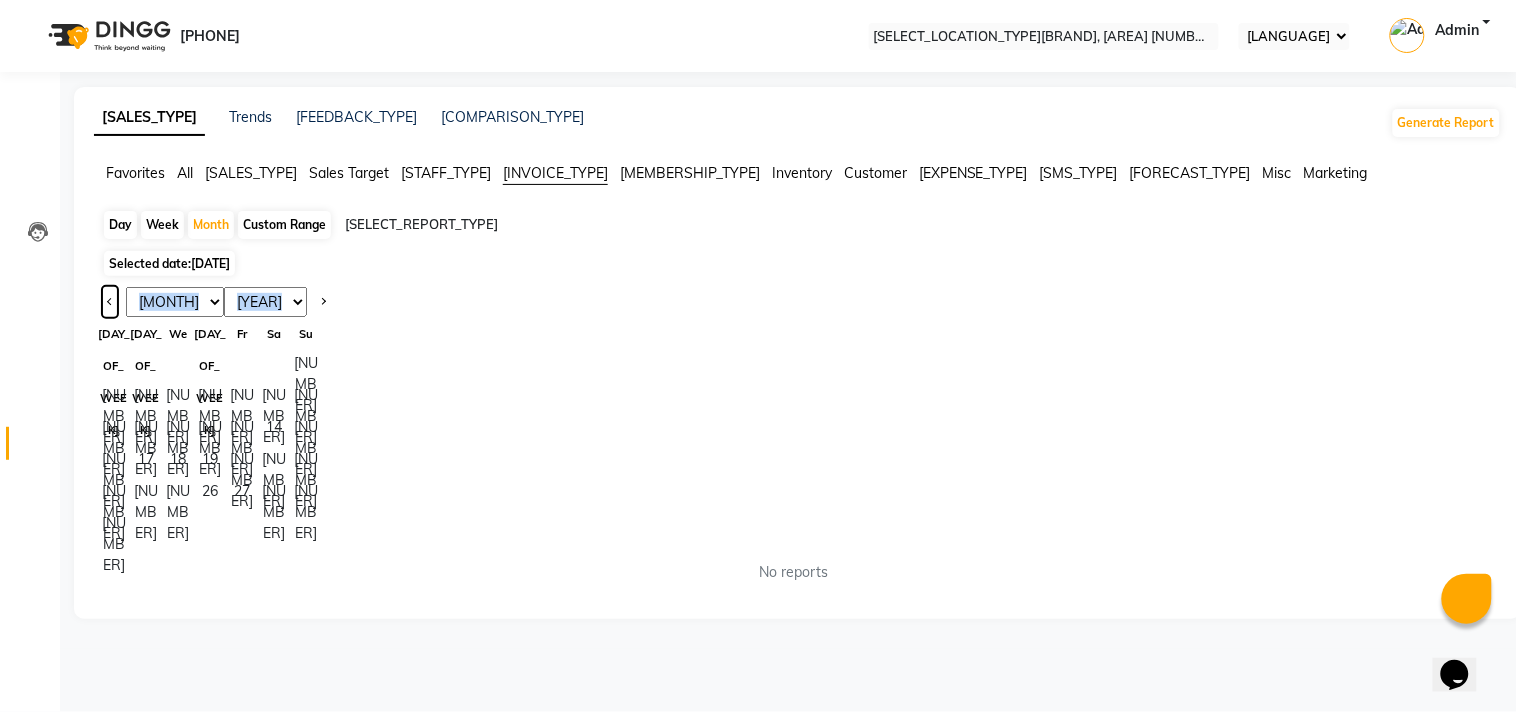click at bounding box center [110, 302] 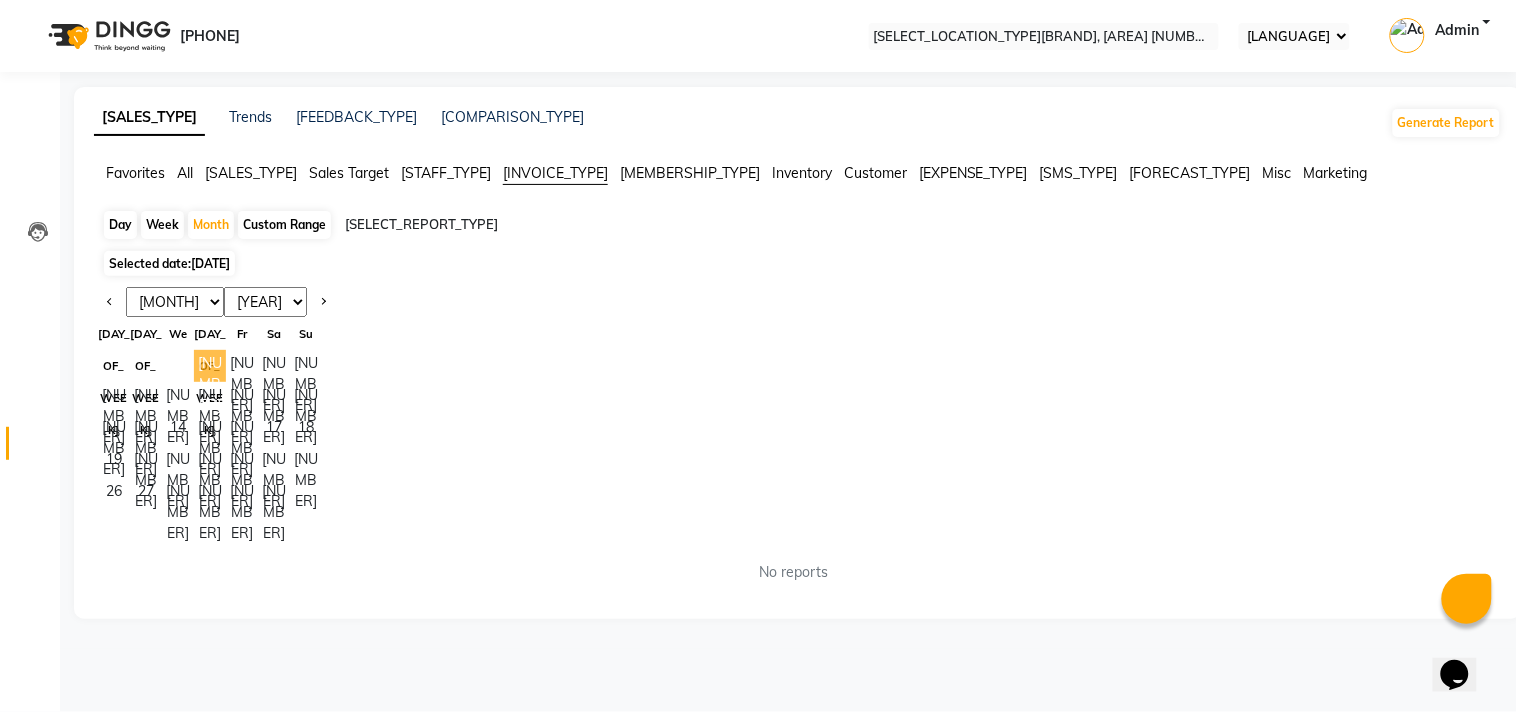 click on "[NUMBER]" at bounding box center [210, 366] 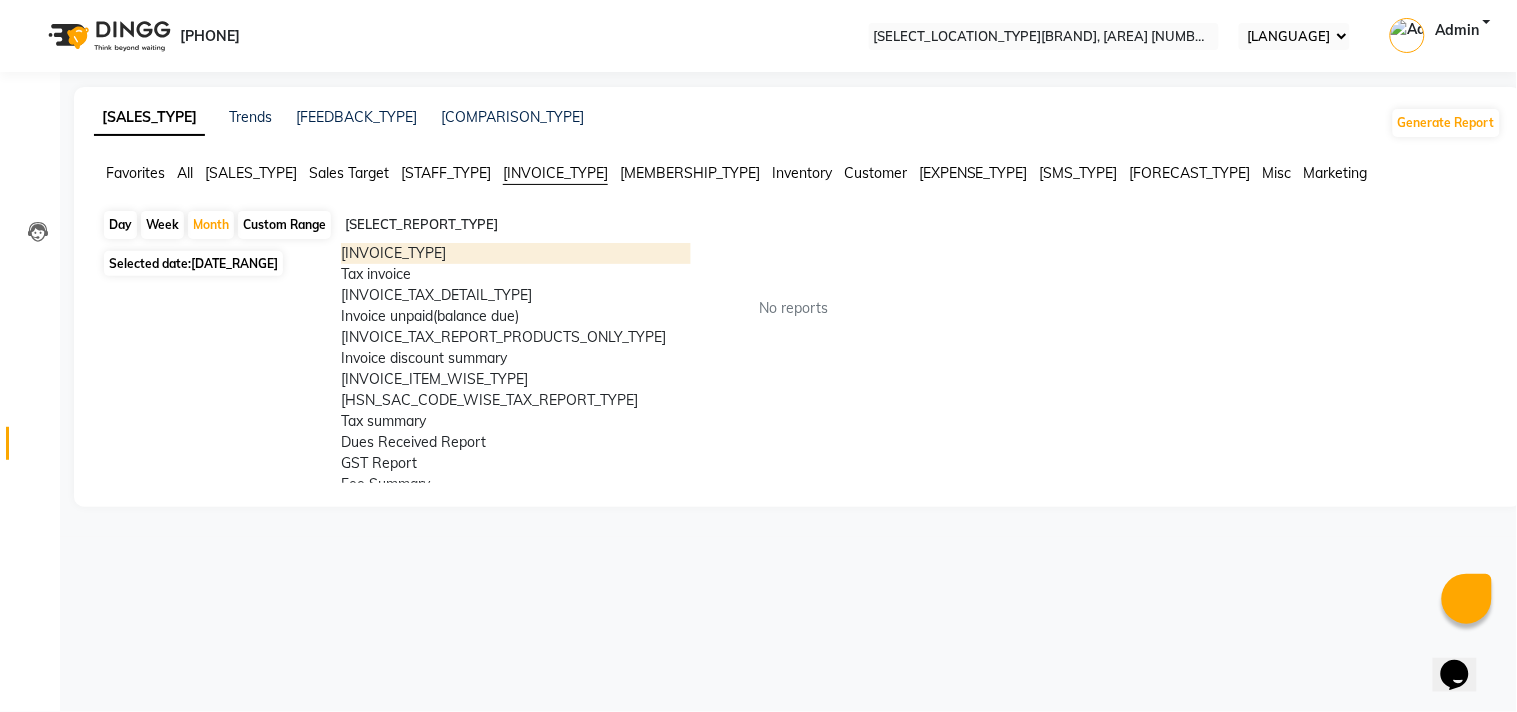click at bounding box center [516, 225] 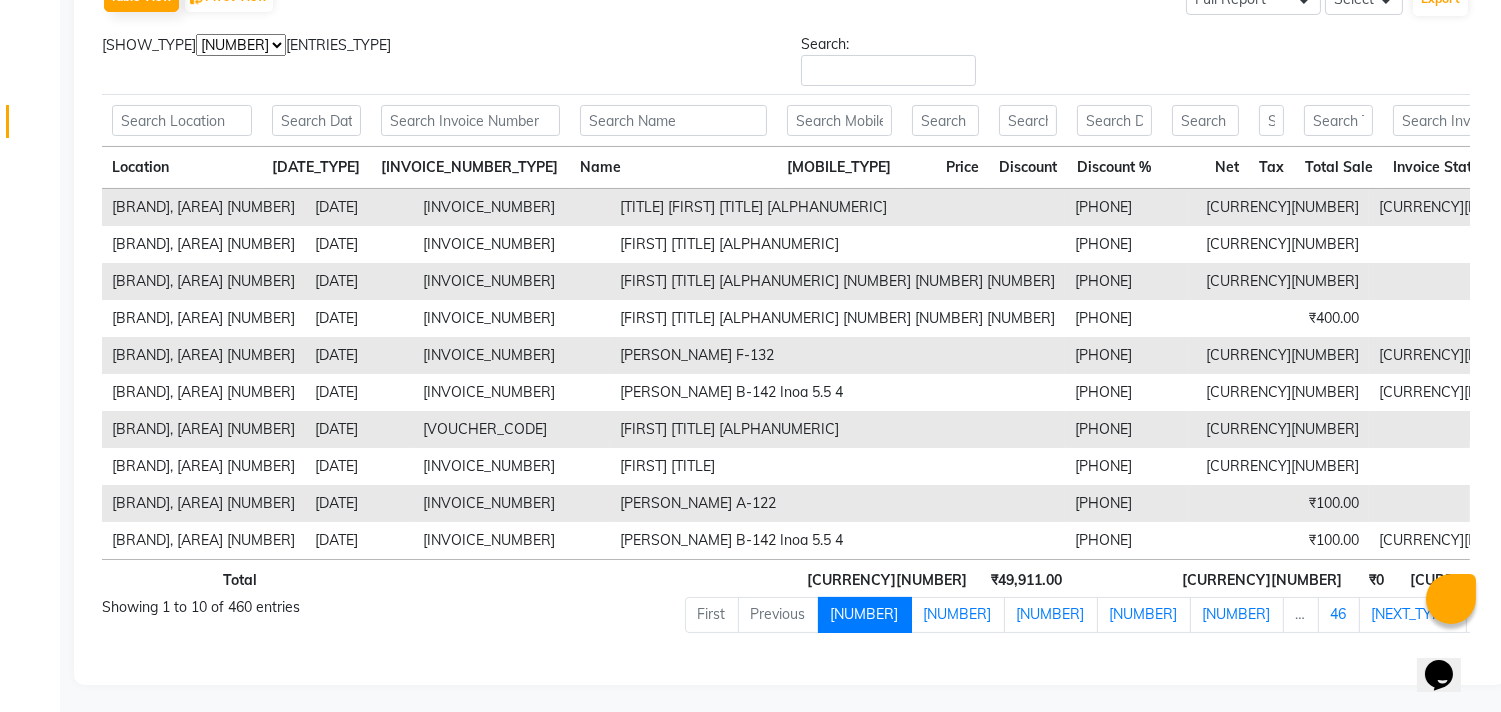 scroll, scrollTop: 303, scrollLeft: 0, axis: vertical 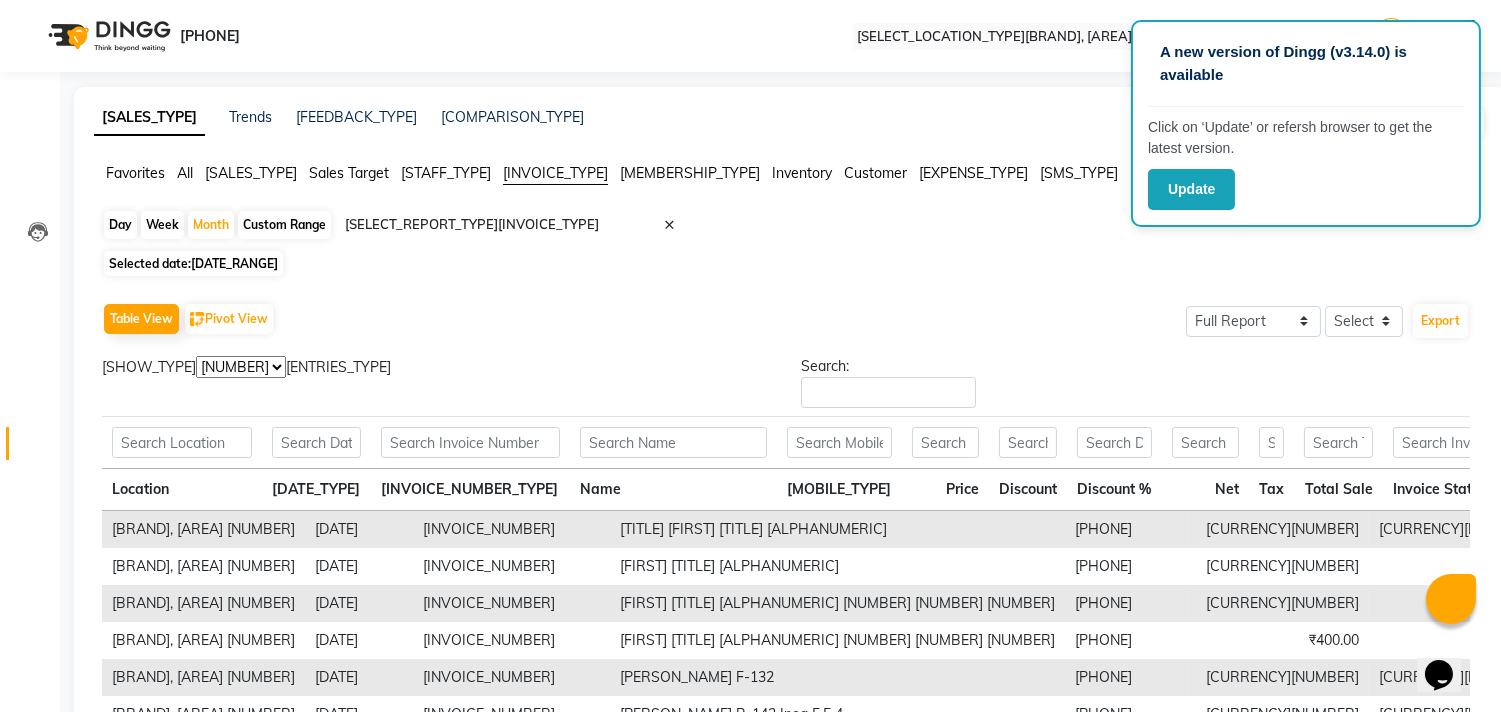 click on "[DATE_RANGE]" at bounding box center [234, 263] 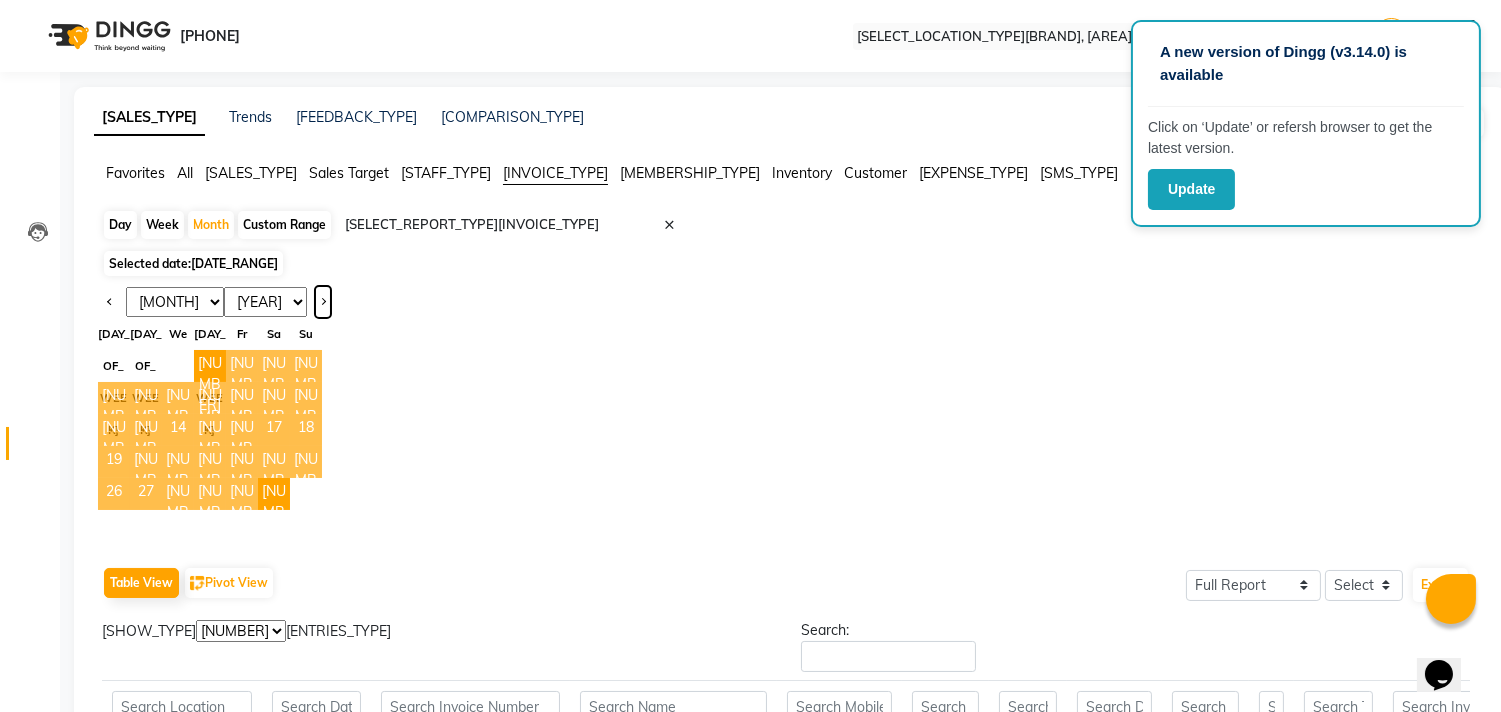 click at bounding box center (323, 302) 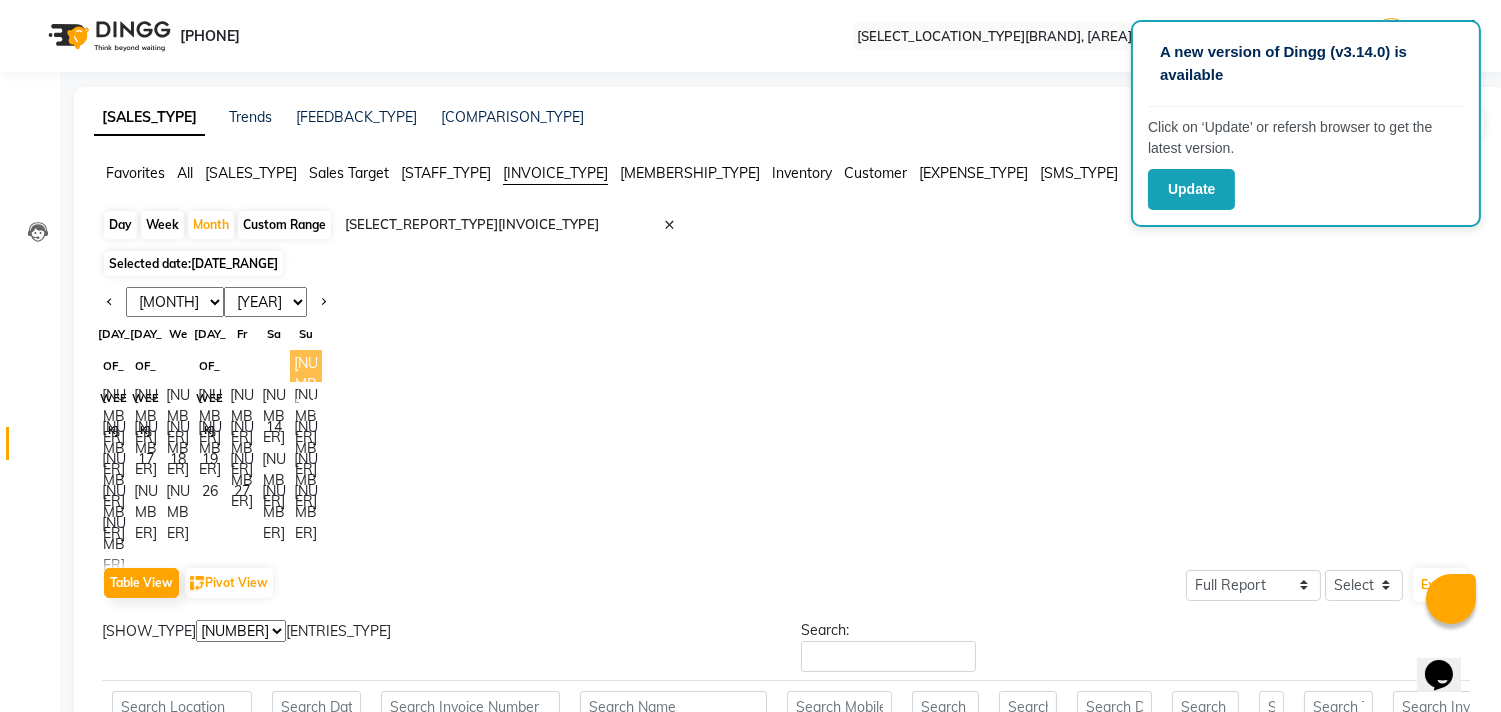 click on "[NUMBER]" at bounding box center [306, 366] 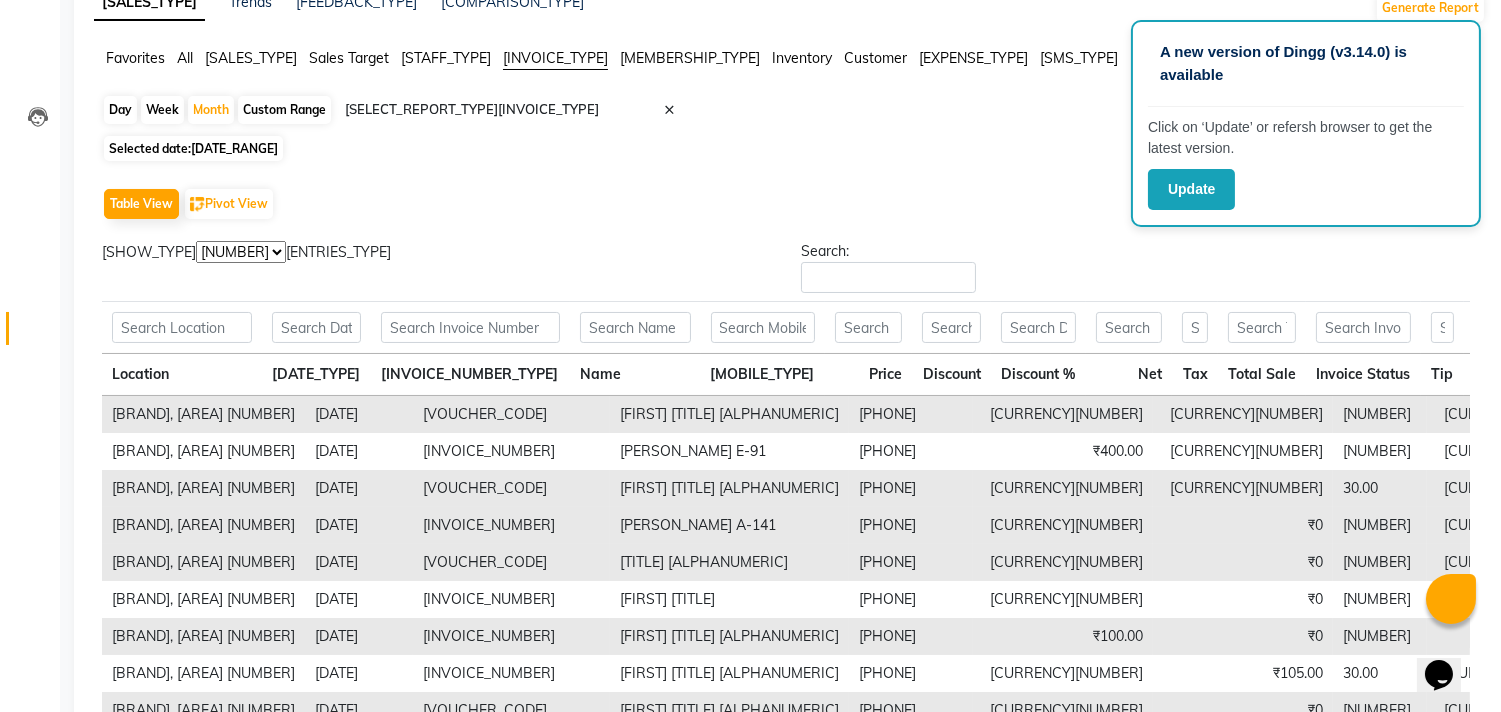 scroll, scrollTop: 0, scrollLeft: 0, axis: both 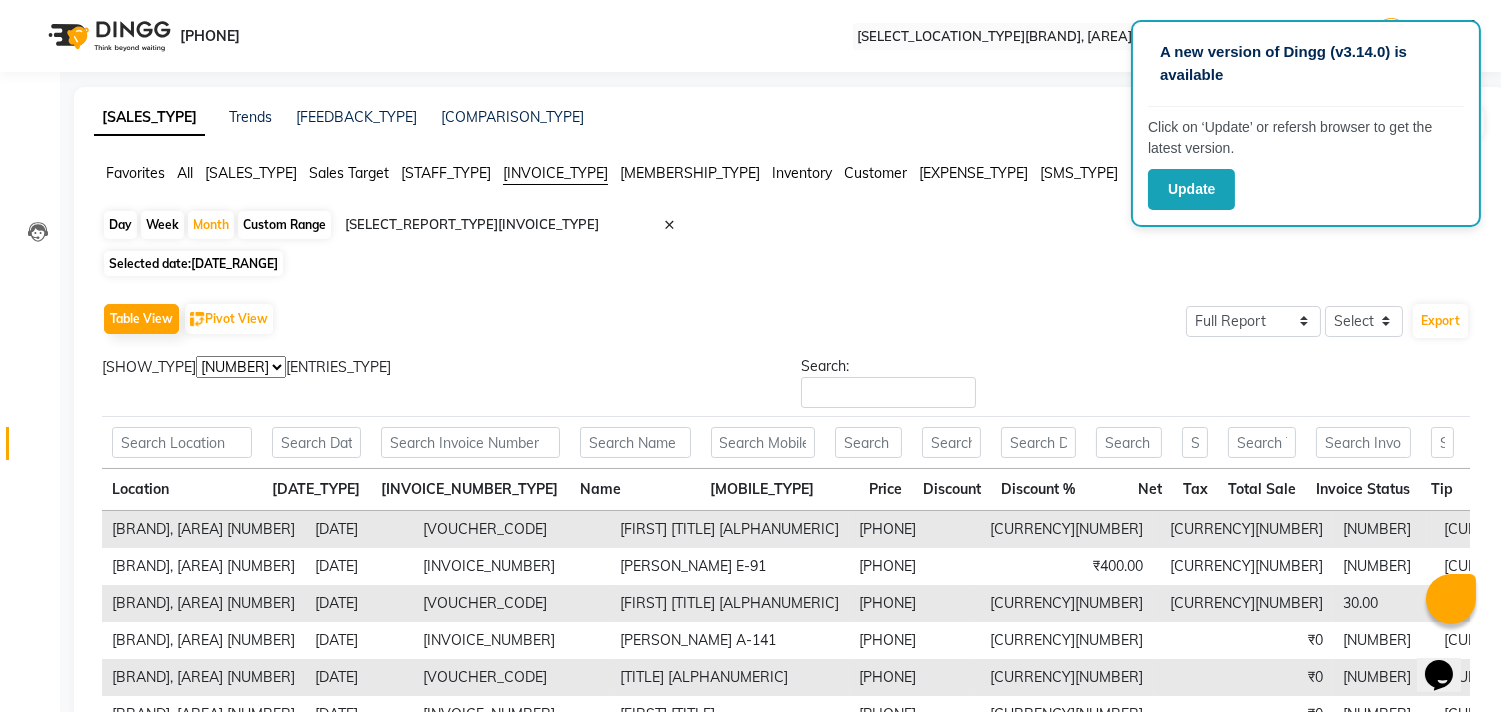 click on "[SALES_TYPE]" at bounding box center [135, 173] 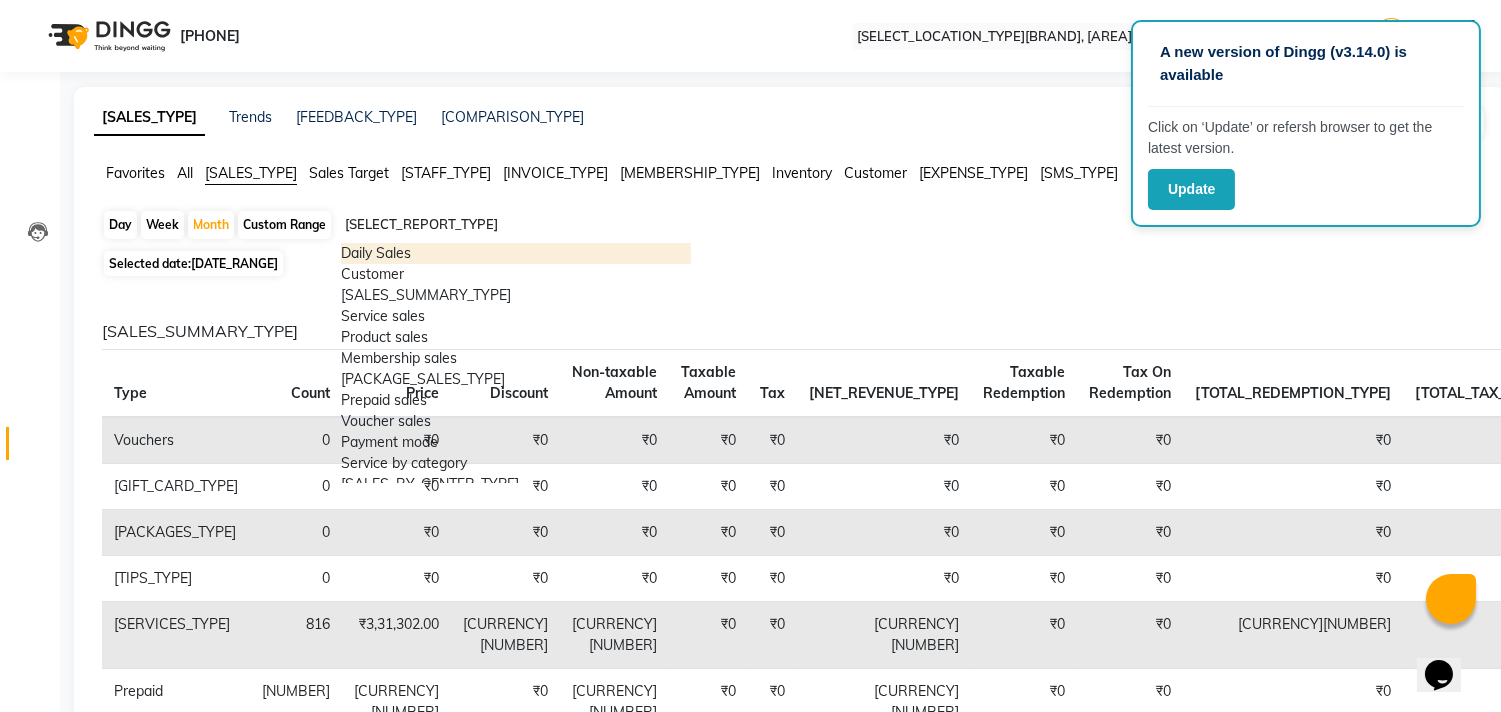 click at bounding box center (516, 225) 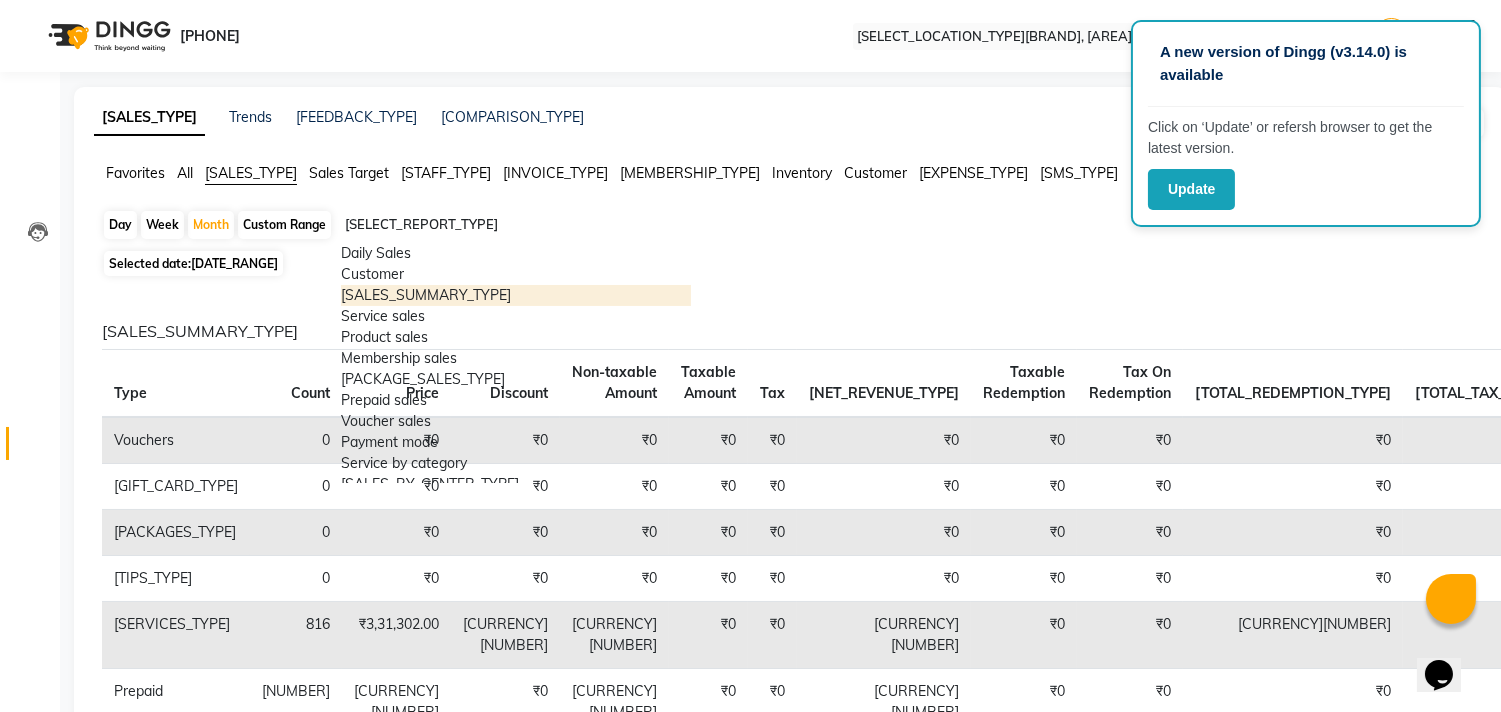 click on "[SALES_SUMMARY_TYPE]" at bounding box center (516, 295) 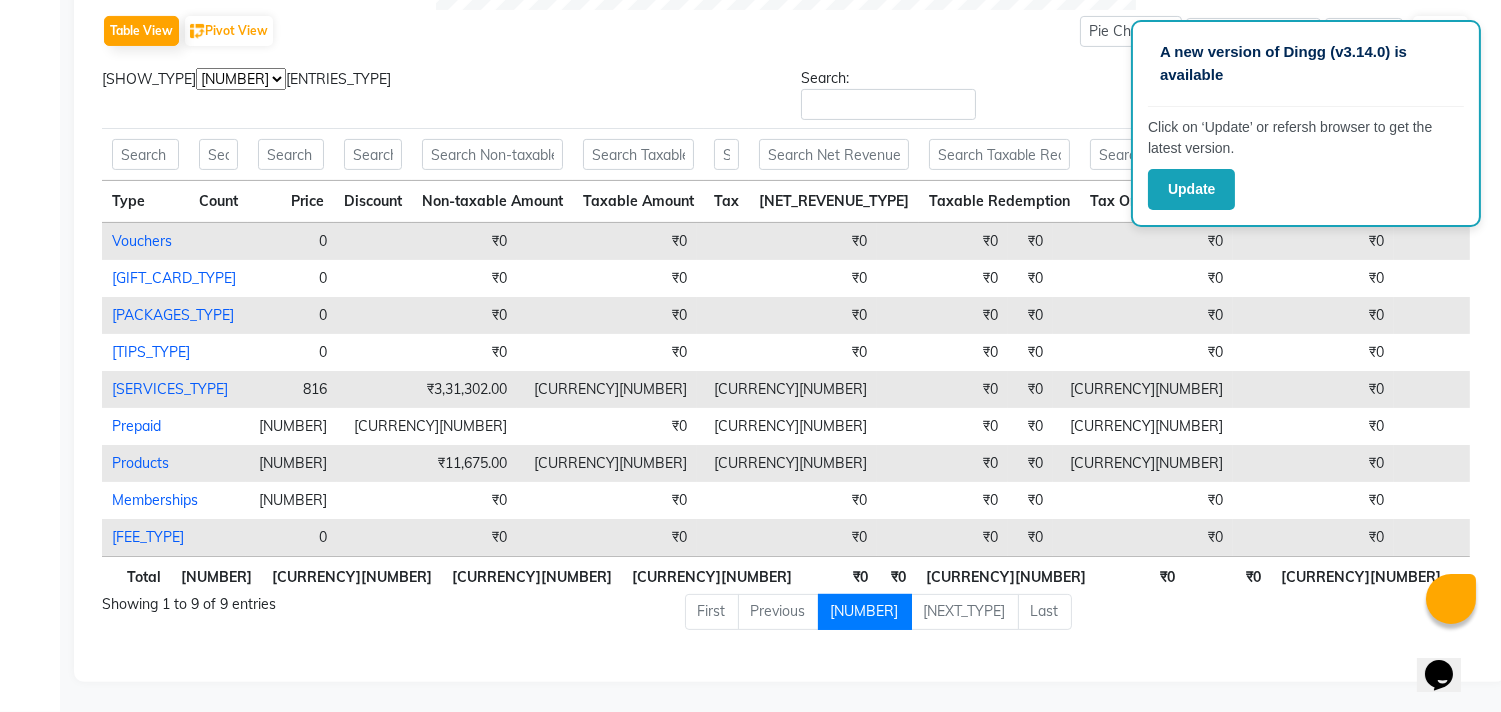 scroll, scrollTop: 1018, scrollLeft: 0, axis: vertical 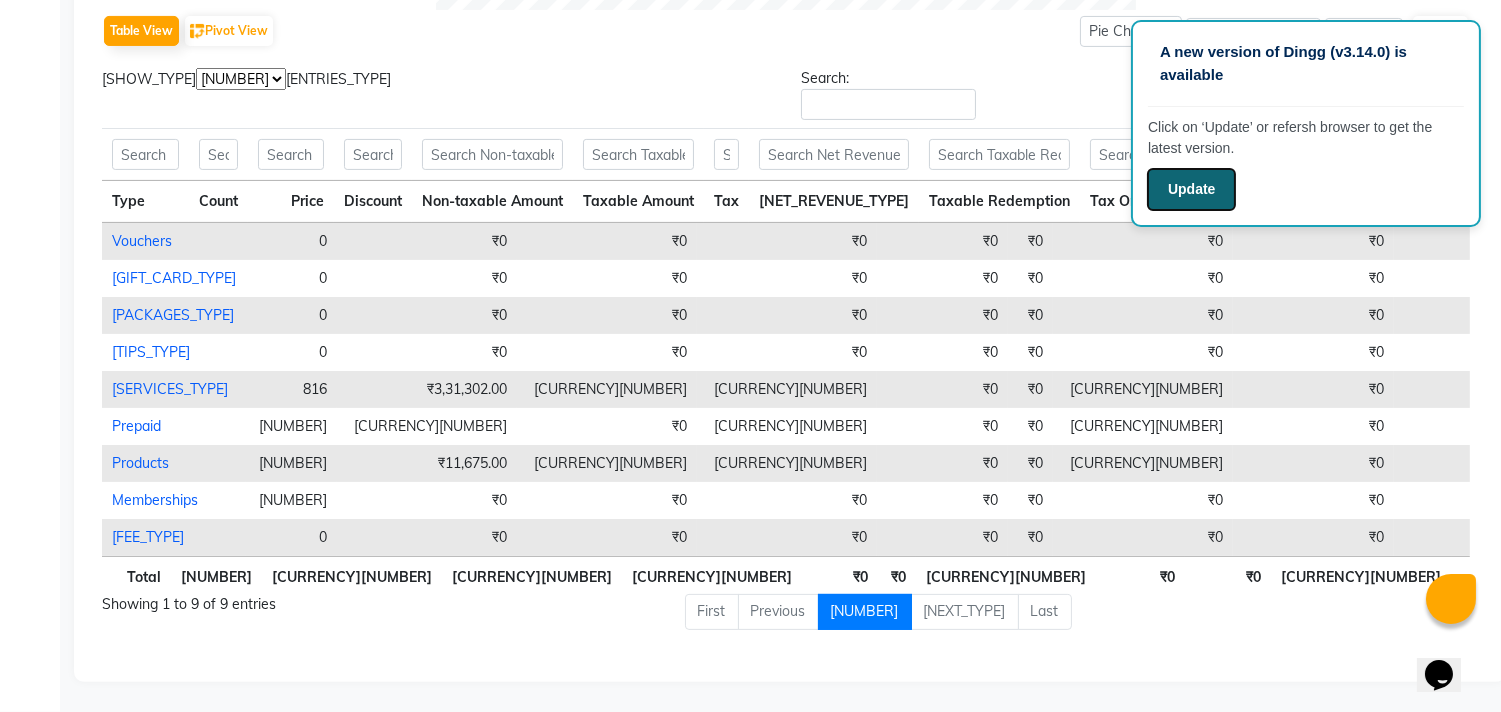 click on "Update" at bounding box center [1191, 189] 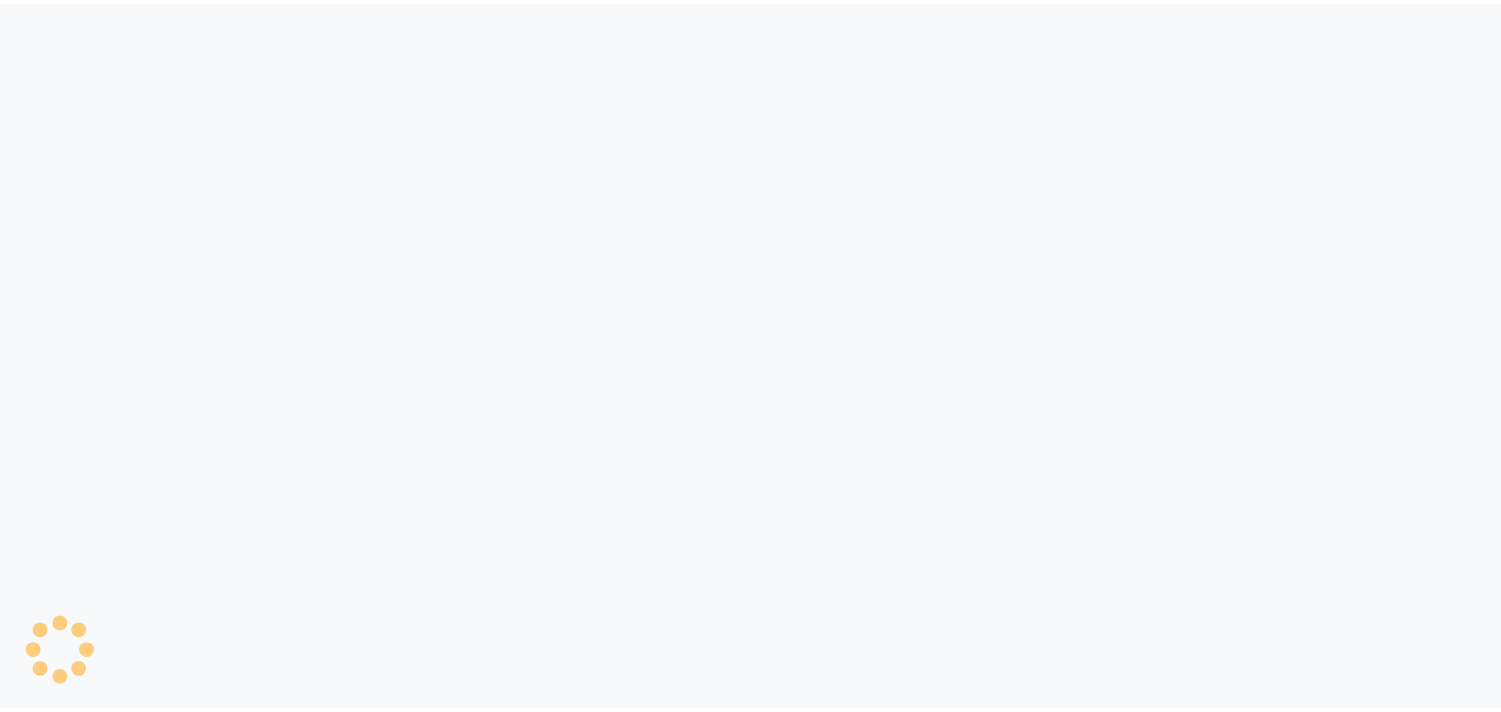 scroll, scrollTop: 0, scrollLeft: 0, axis: both 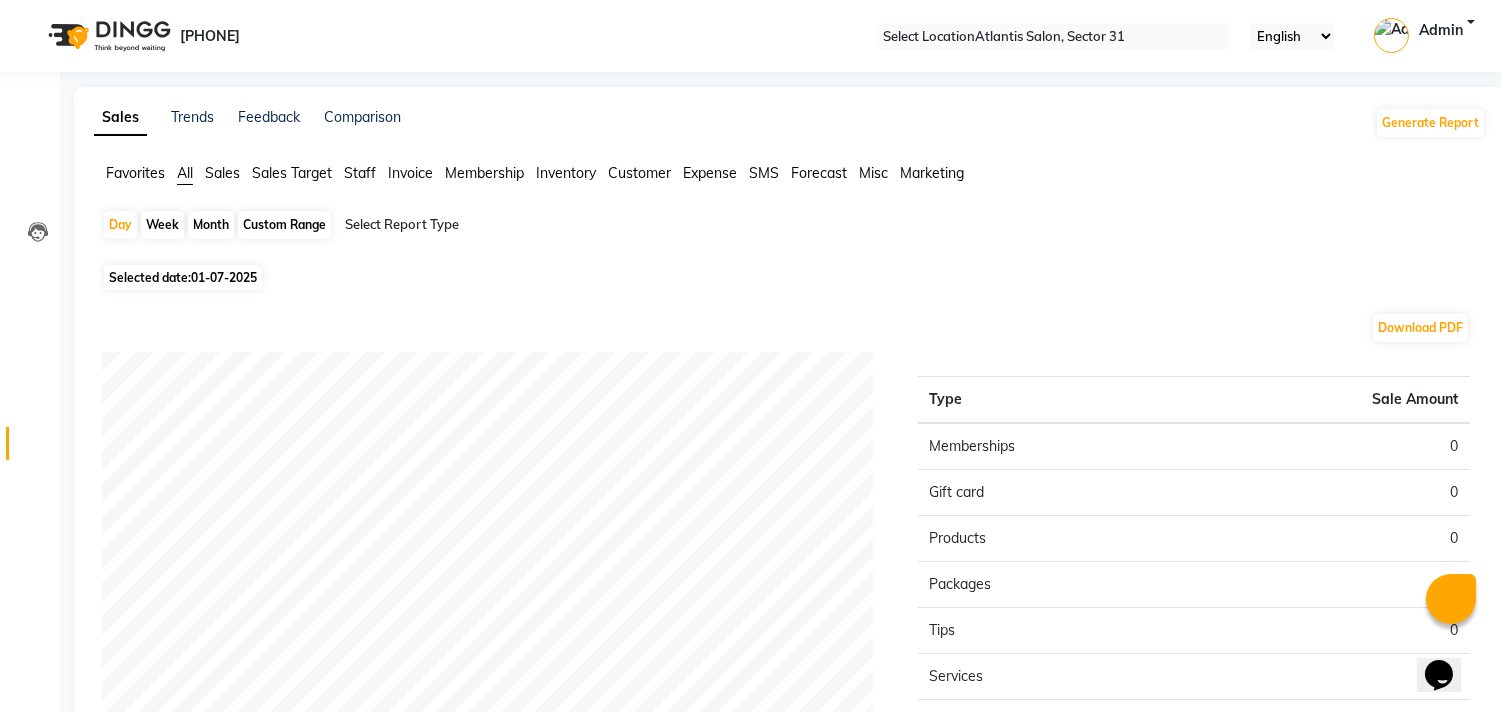 click on "Staff" at bounding box center [135, 173] 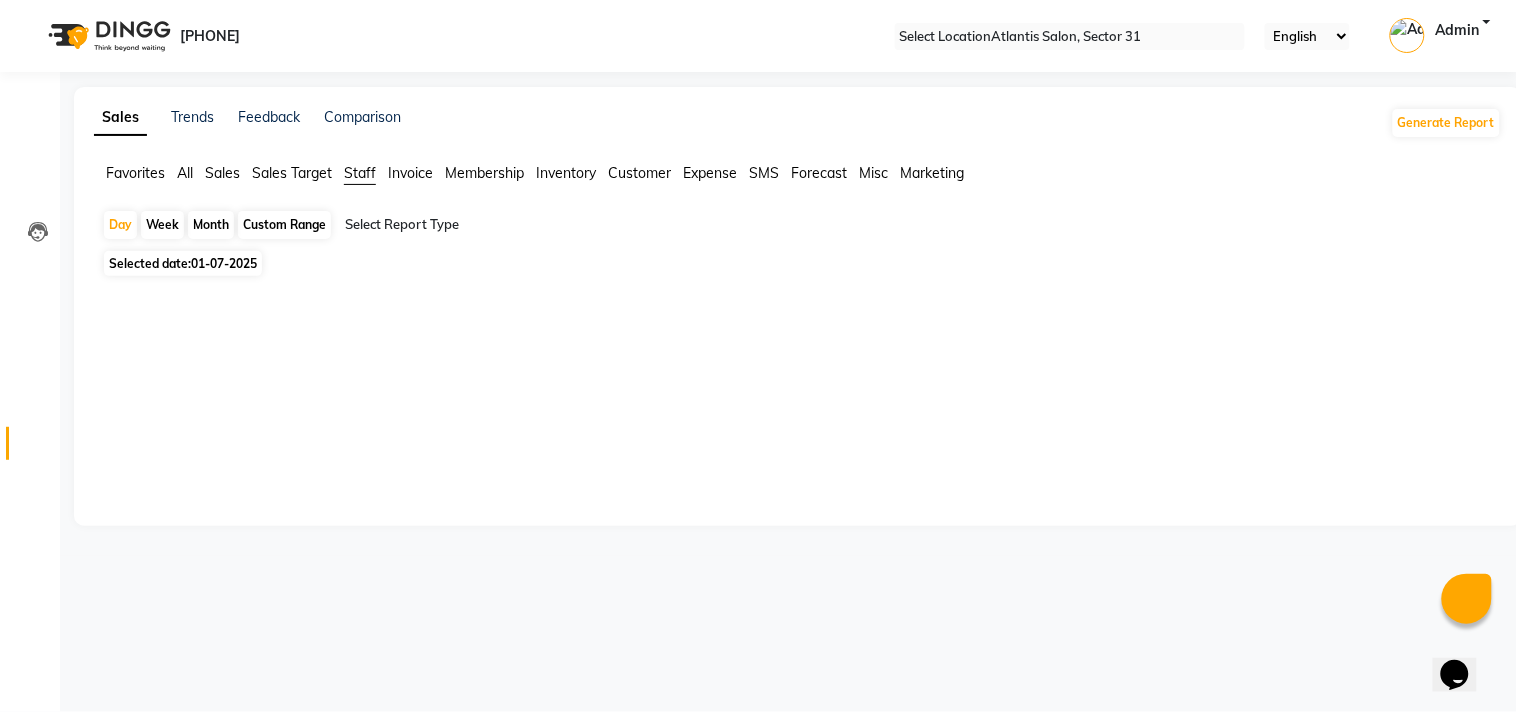 click on "Month" at bounding box center [211, 225] 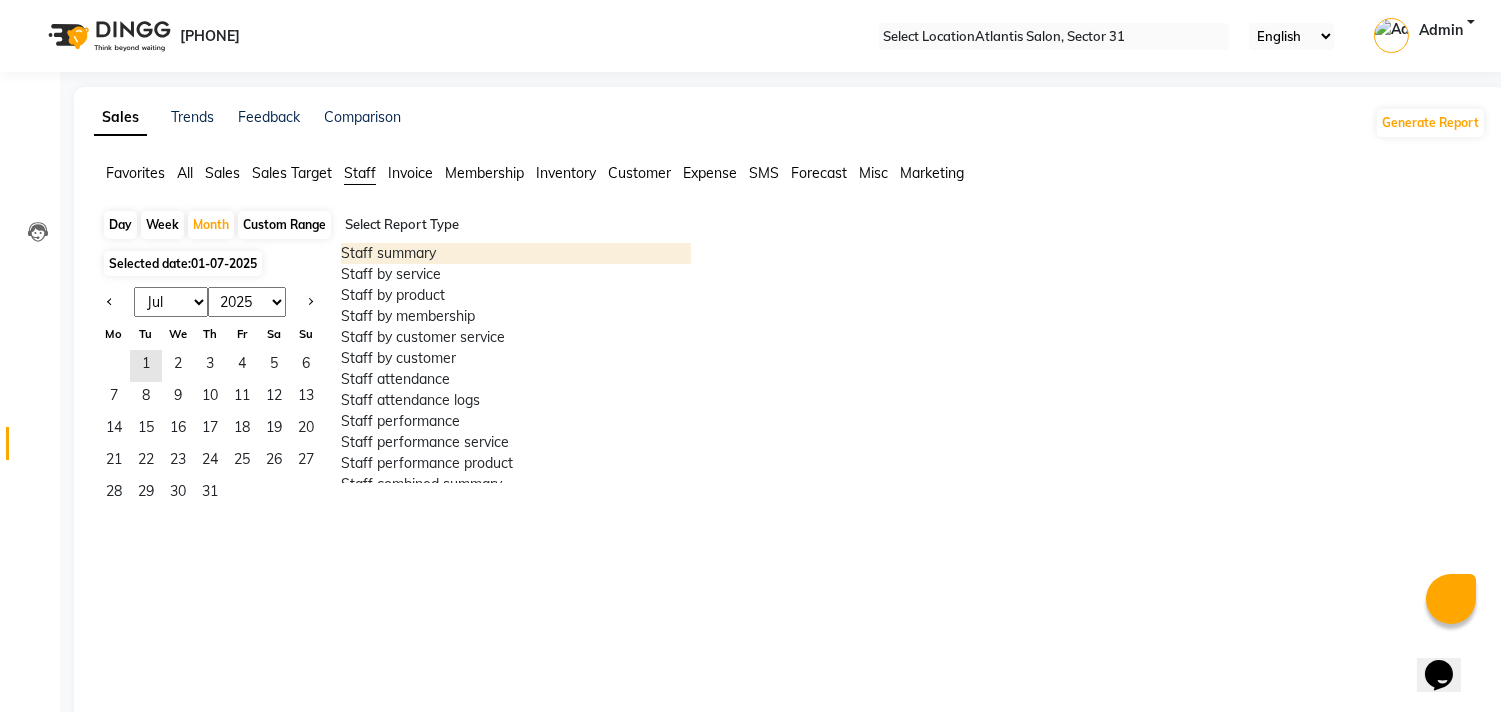 click at bounding box center [516, 225] 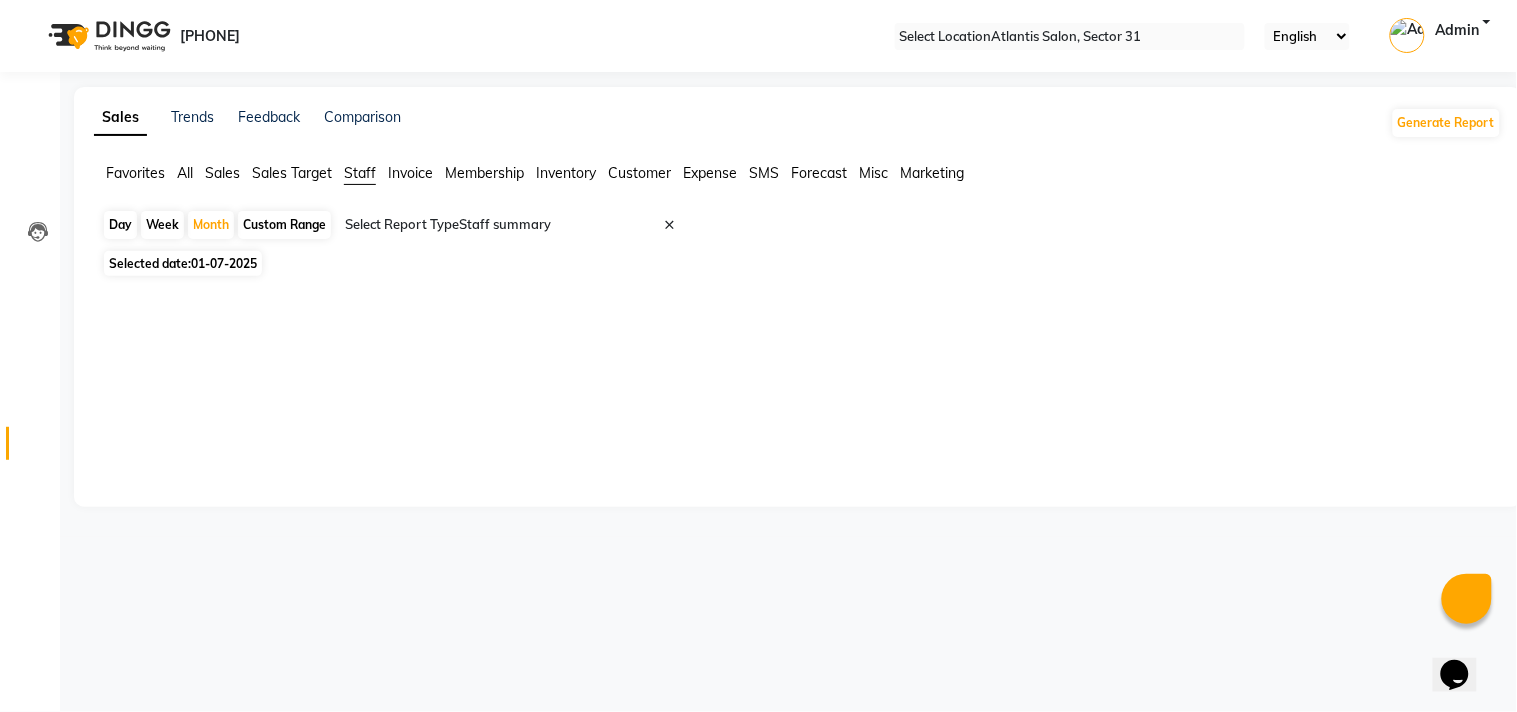 click on "01-07-2025" at bounding box center (224, 263) 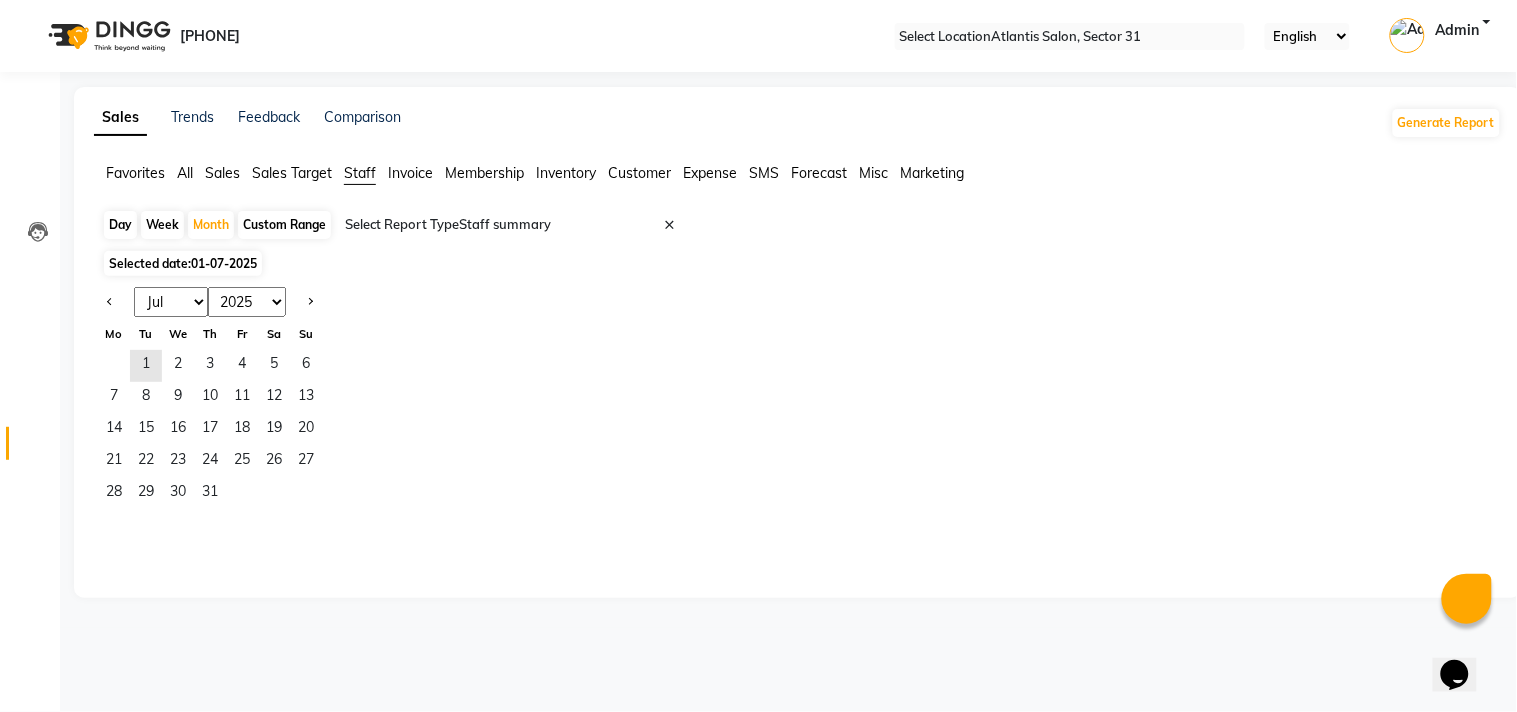 click at bounding box center [114, 302] 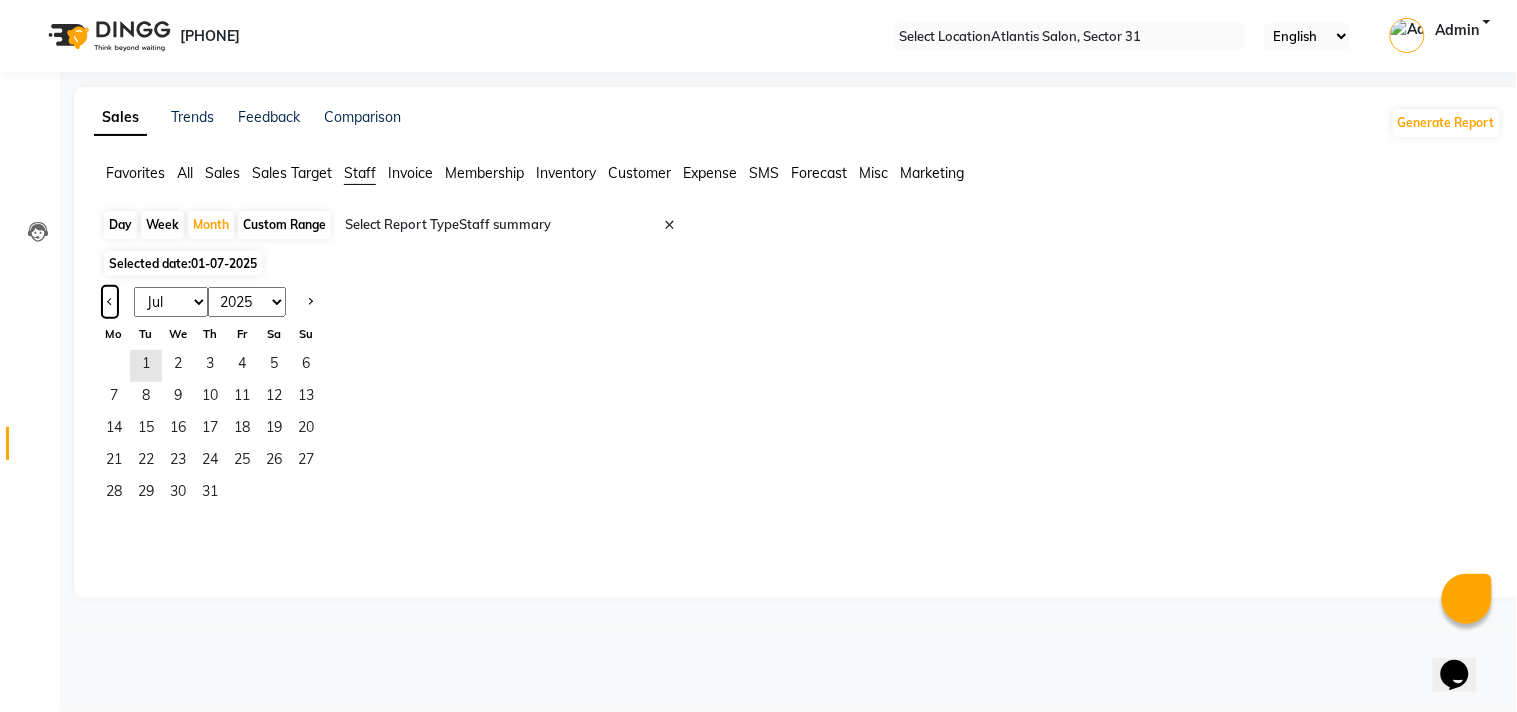 click at bounding box center (110, 302) 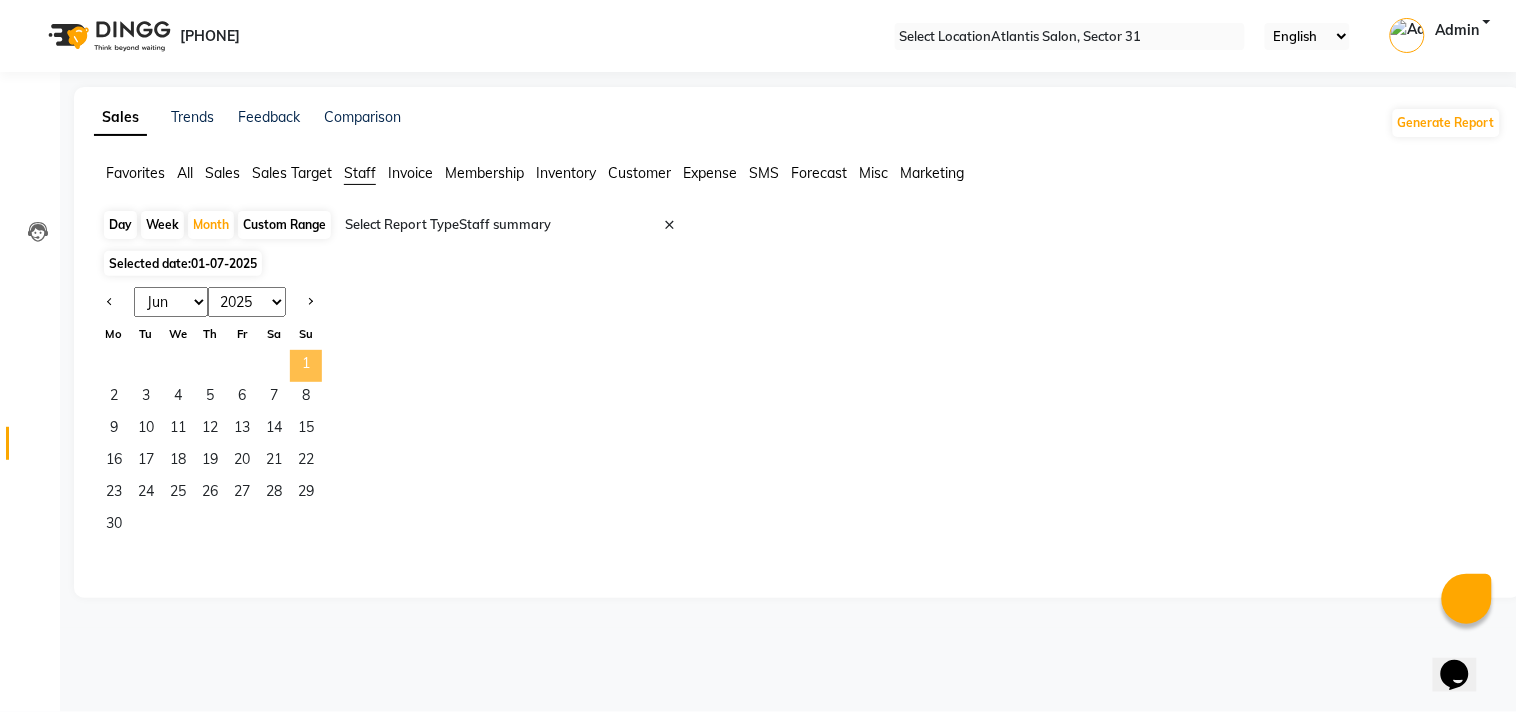 click on "[NUMBER]" at bounding box center (306, 366) 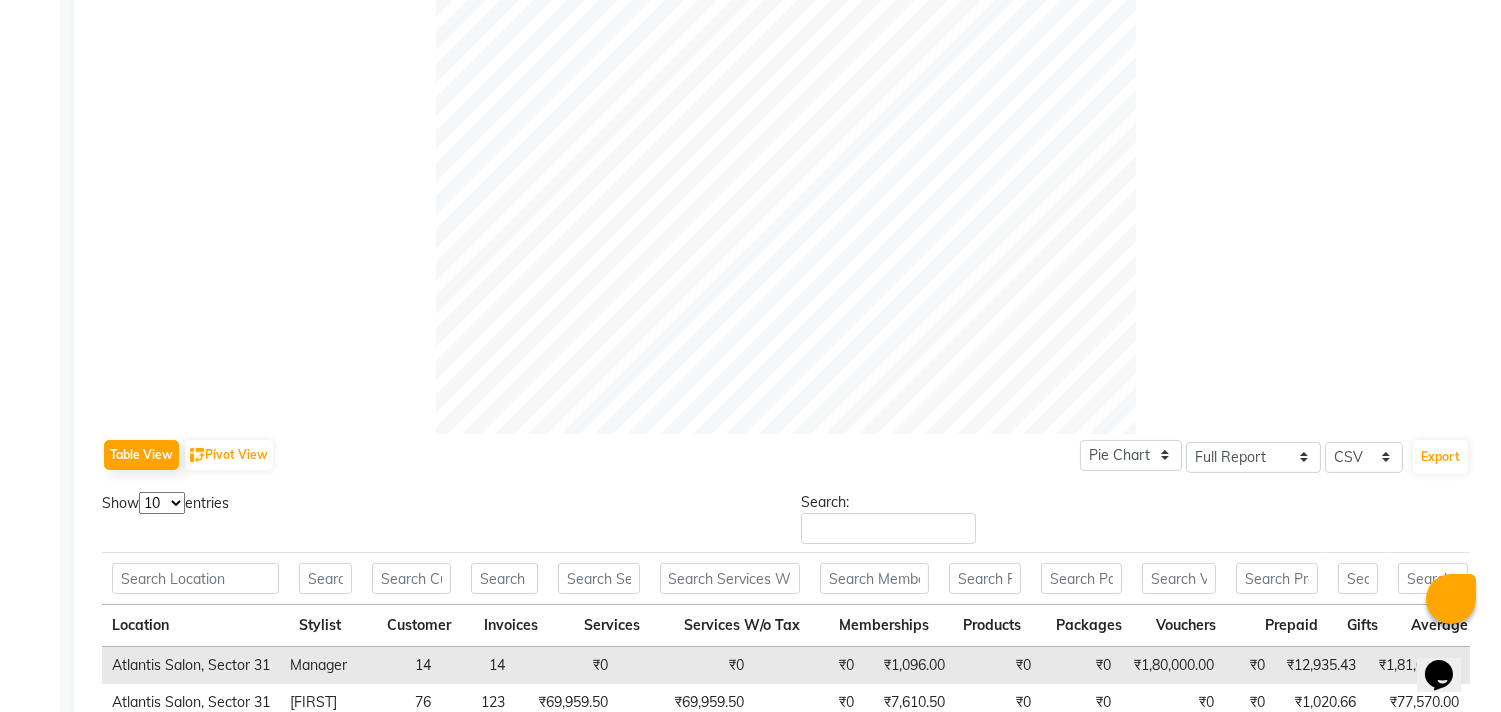 scroll, scrollTop: 991, scrollLeft: 0, axis: vertical 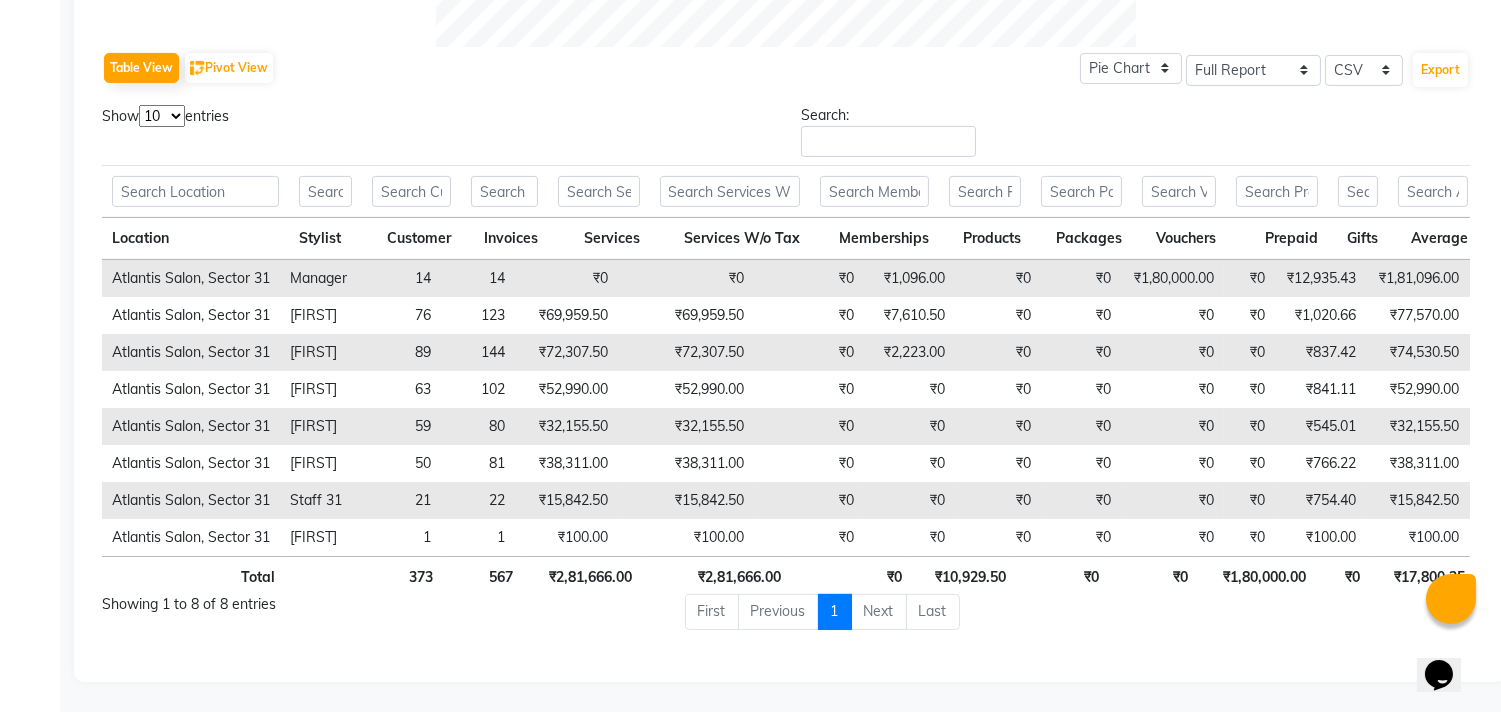 drag, startPoint x: 47, startPoint y: 666, endPoint x: 0, endPoint y: 195, distance: 473.3392 